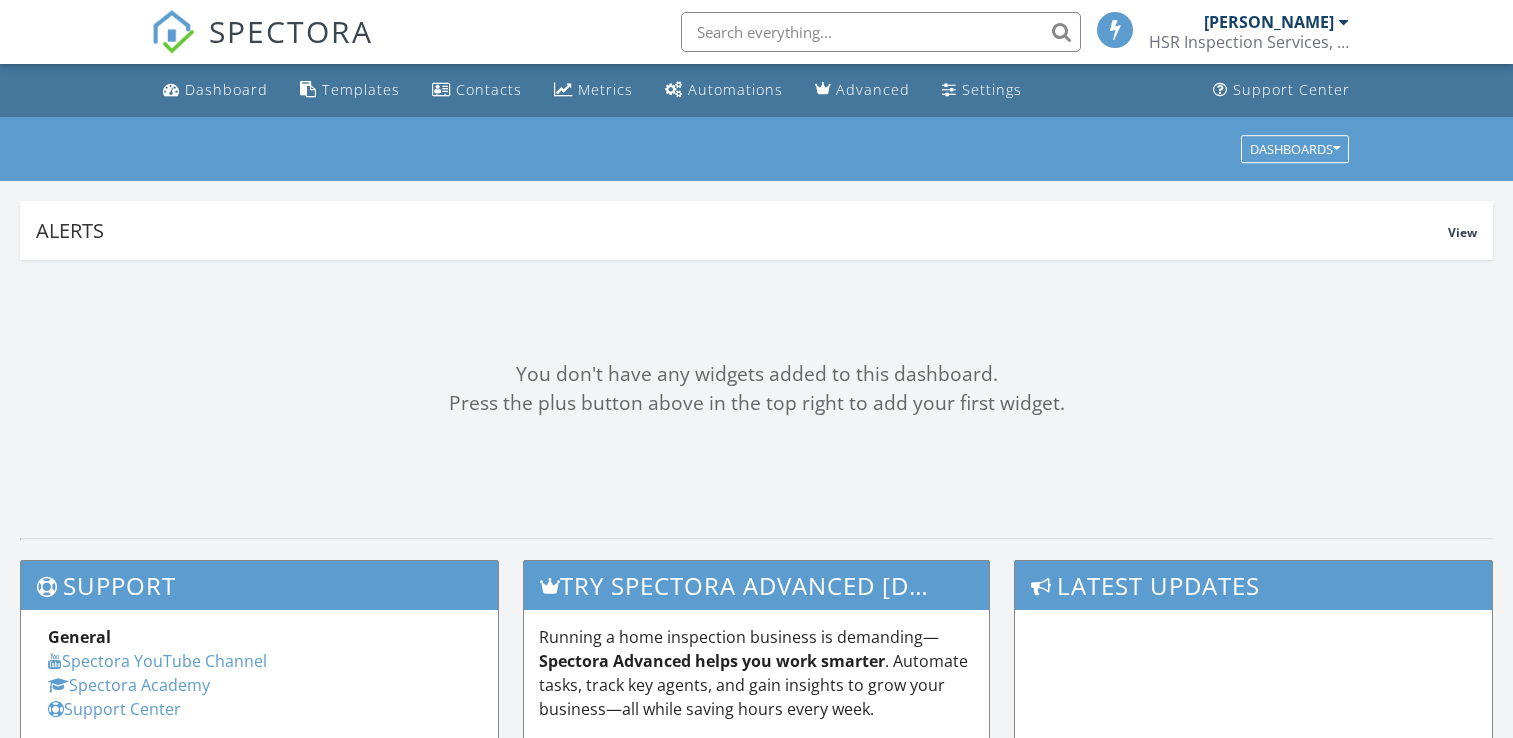 scroll, scrollTop: 0, scrollLeft: 0, axis: both 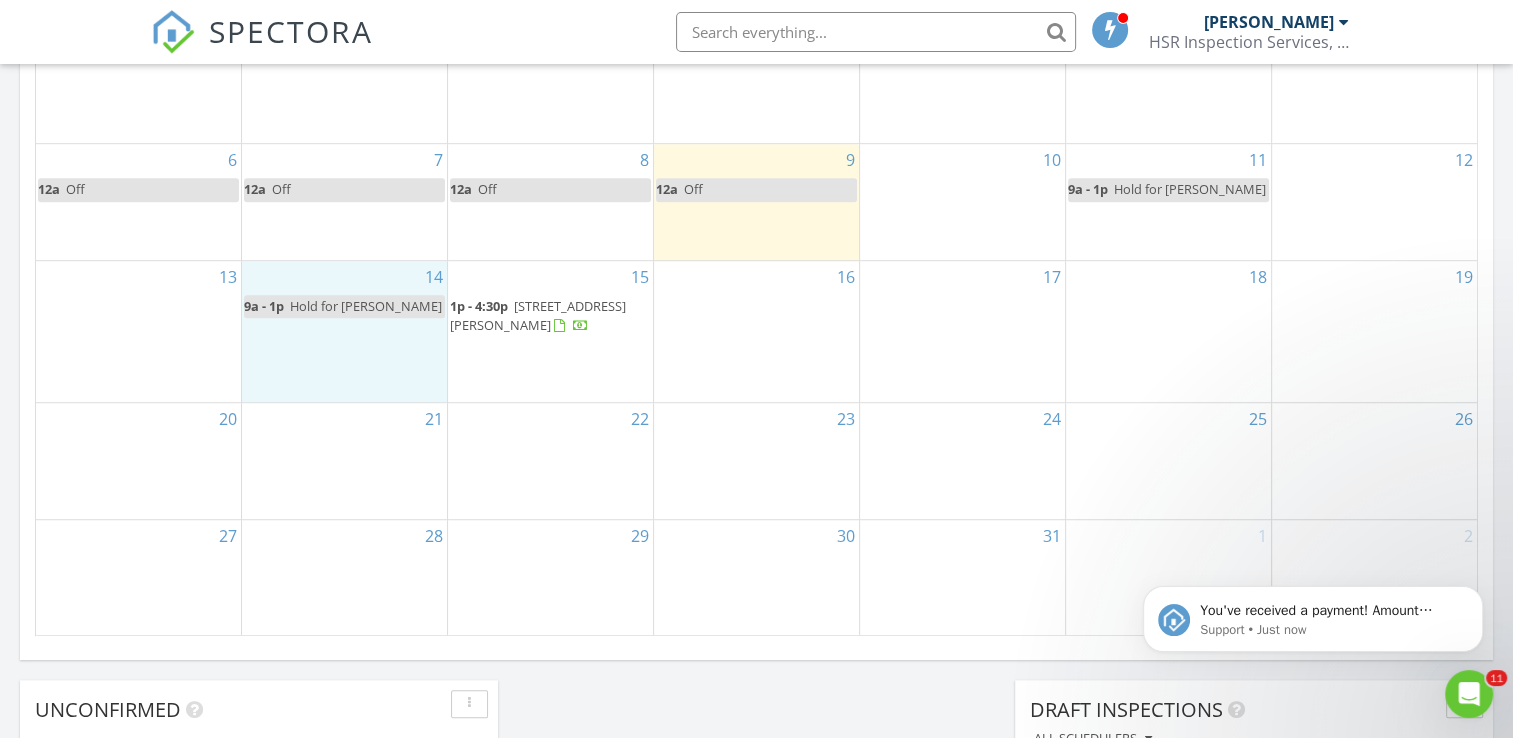 click on "14
9a - 1p
Hold for Leigh ann" at bounding box center (344, 331) 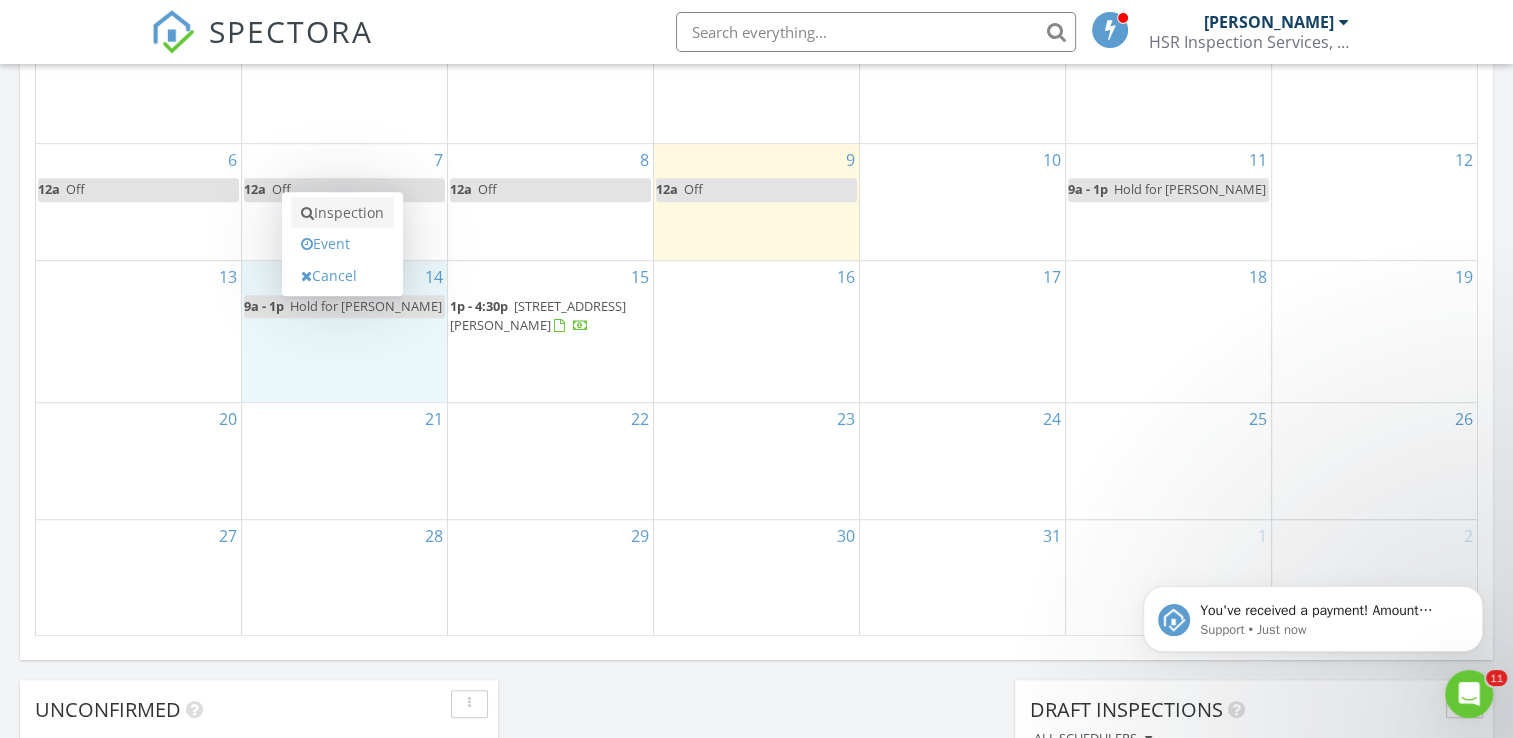 click on "Inspection" at bounding box center (342, 213) 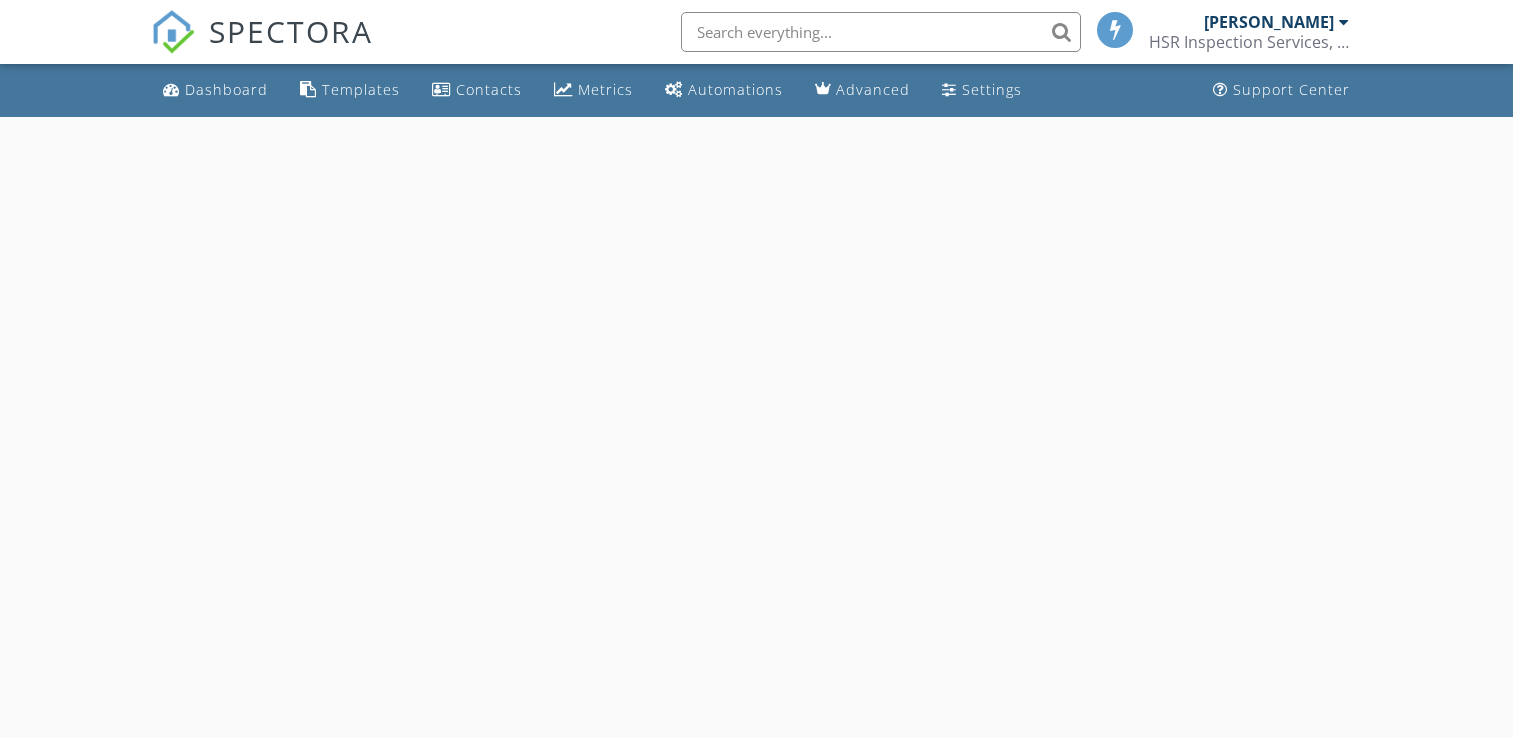 scroll, scrollTop: 0, scrollLeft: 0, axis: both 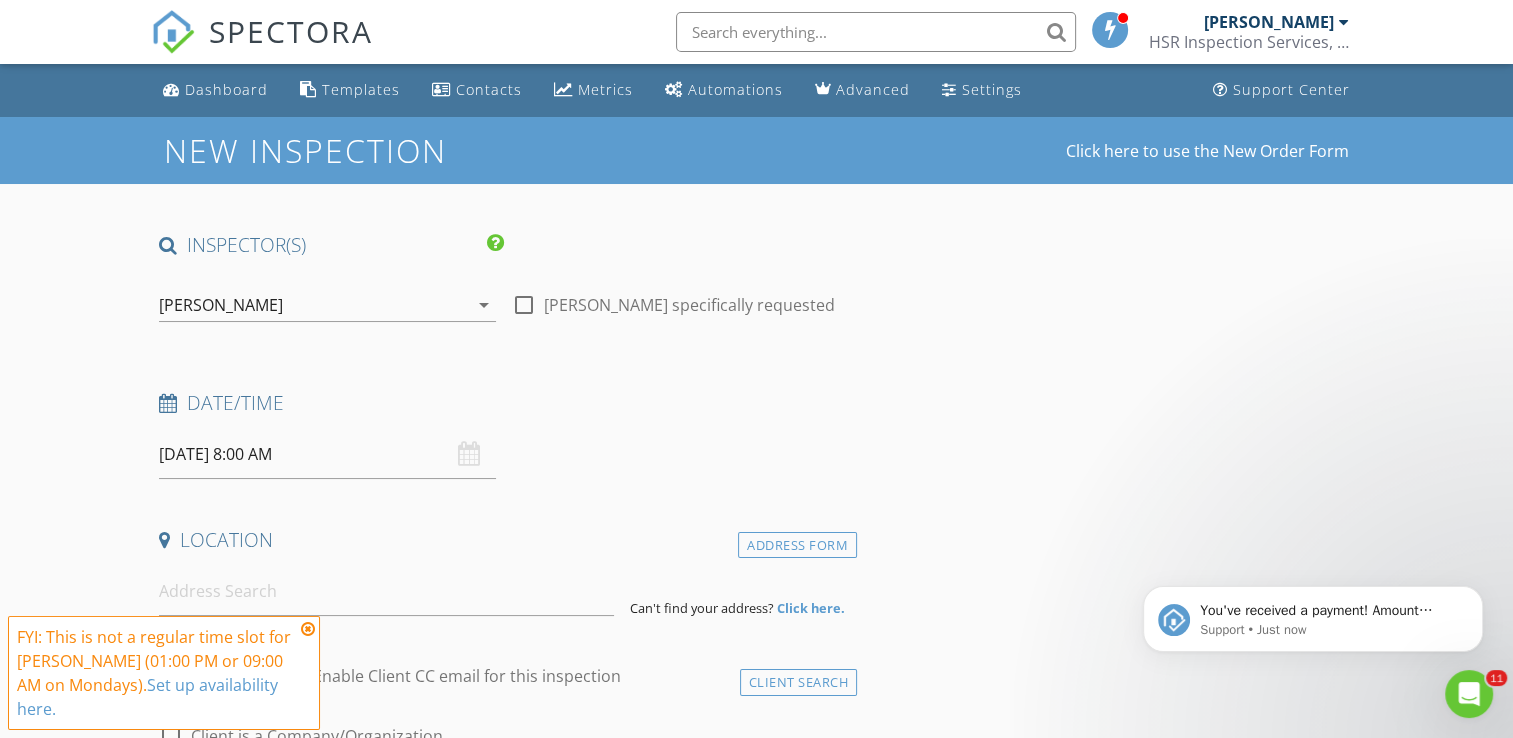 click on "07/14/2025 8:00 AM" at bounding box center (327, 454) 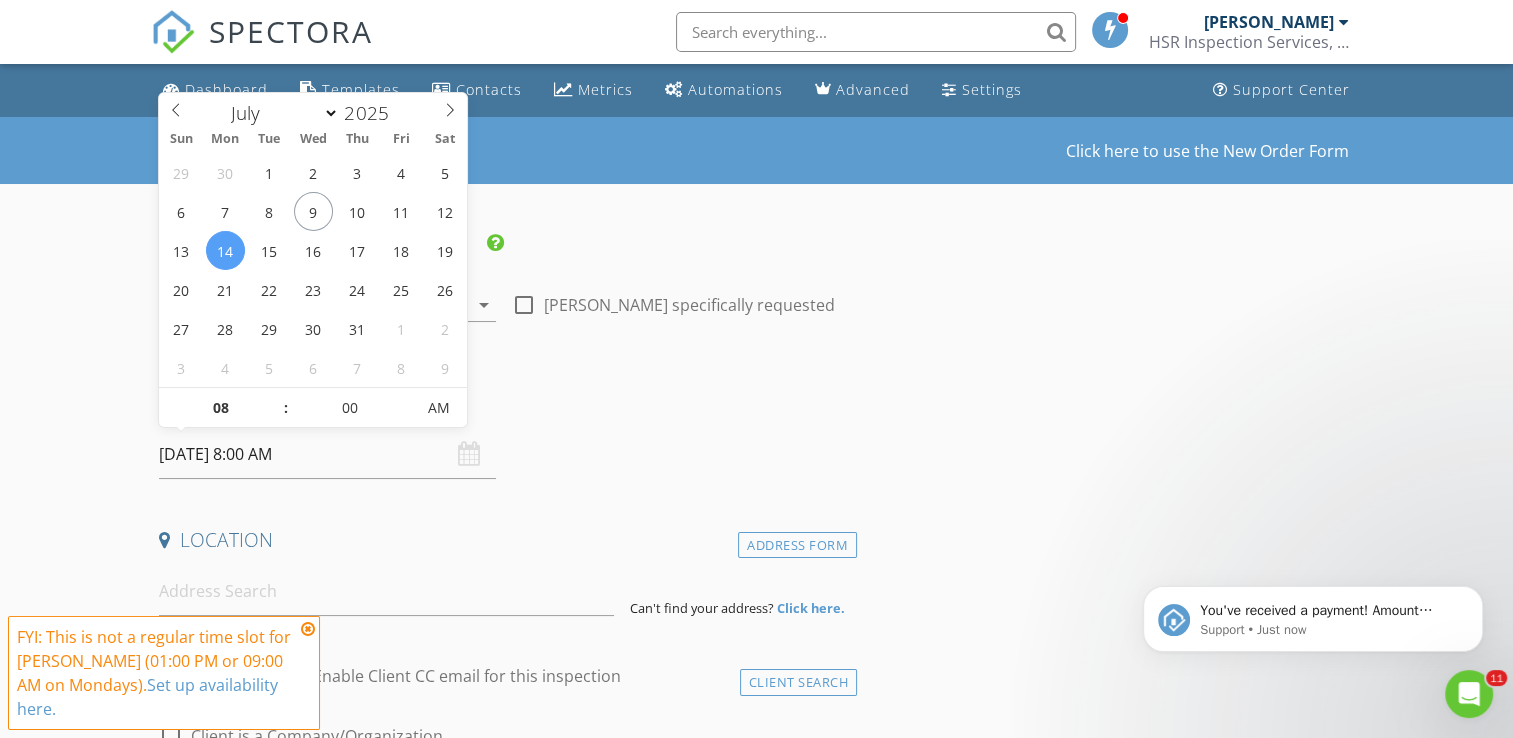 click on ":" at bounding box center (285, 408) 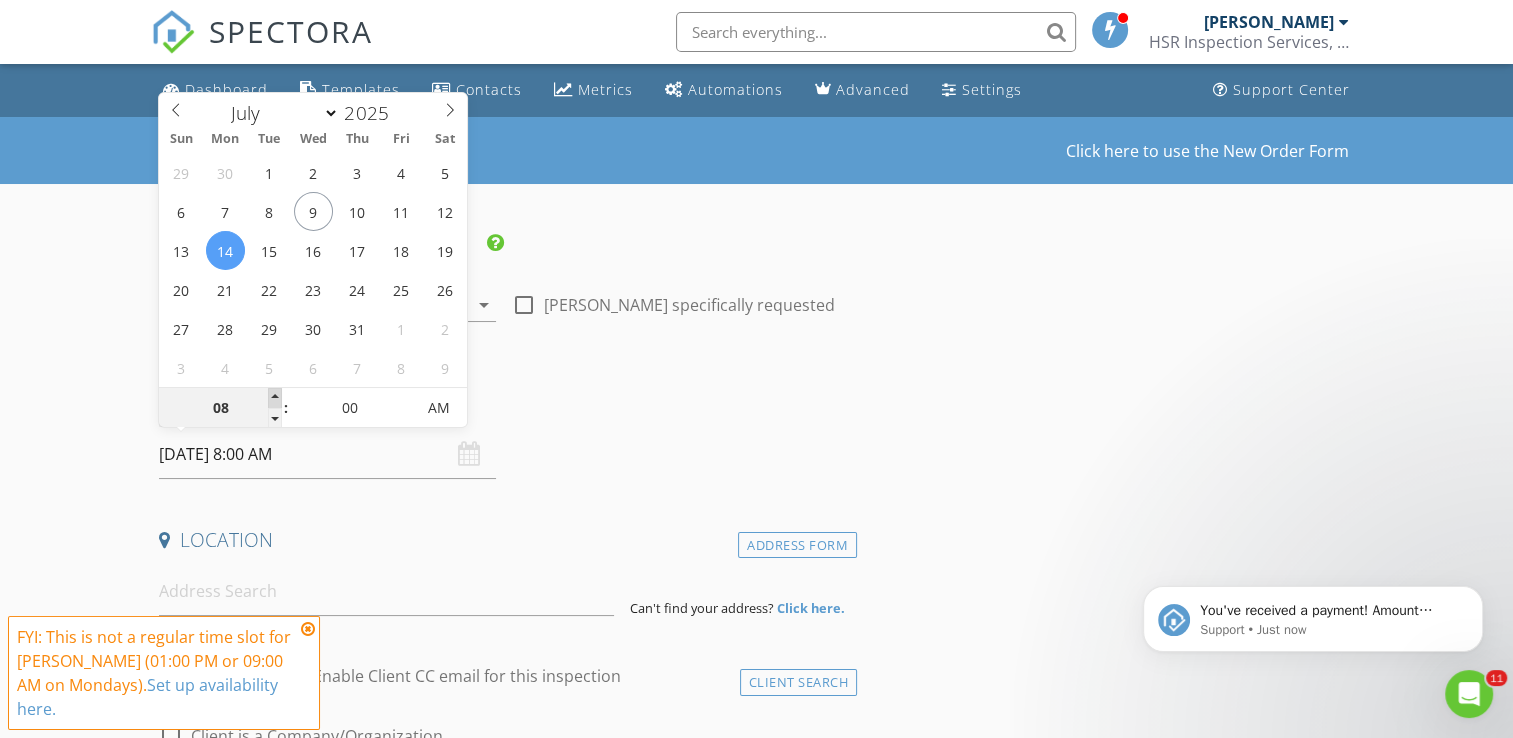 type on "09" 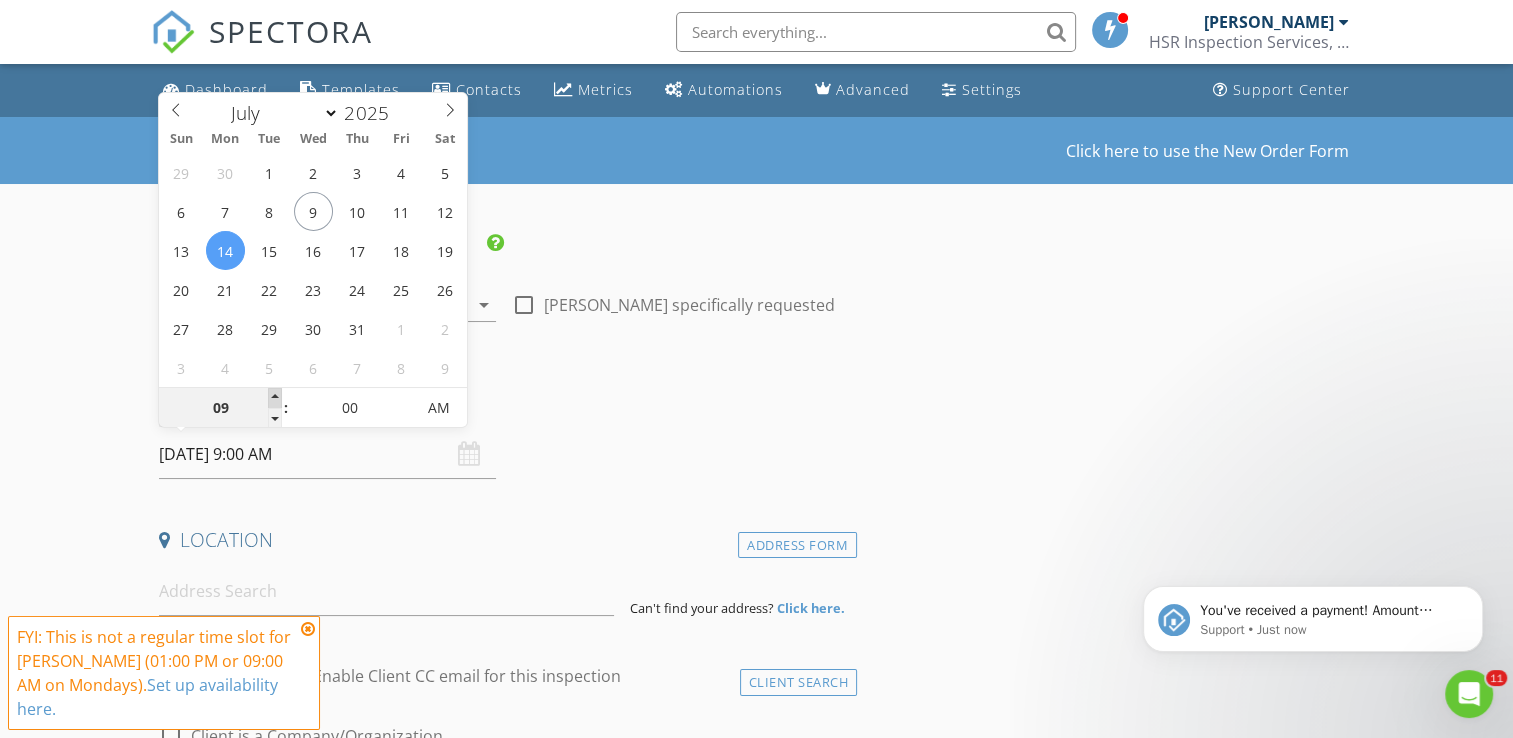 click at bounding box center (275, 398) 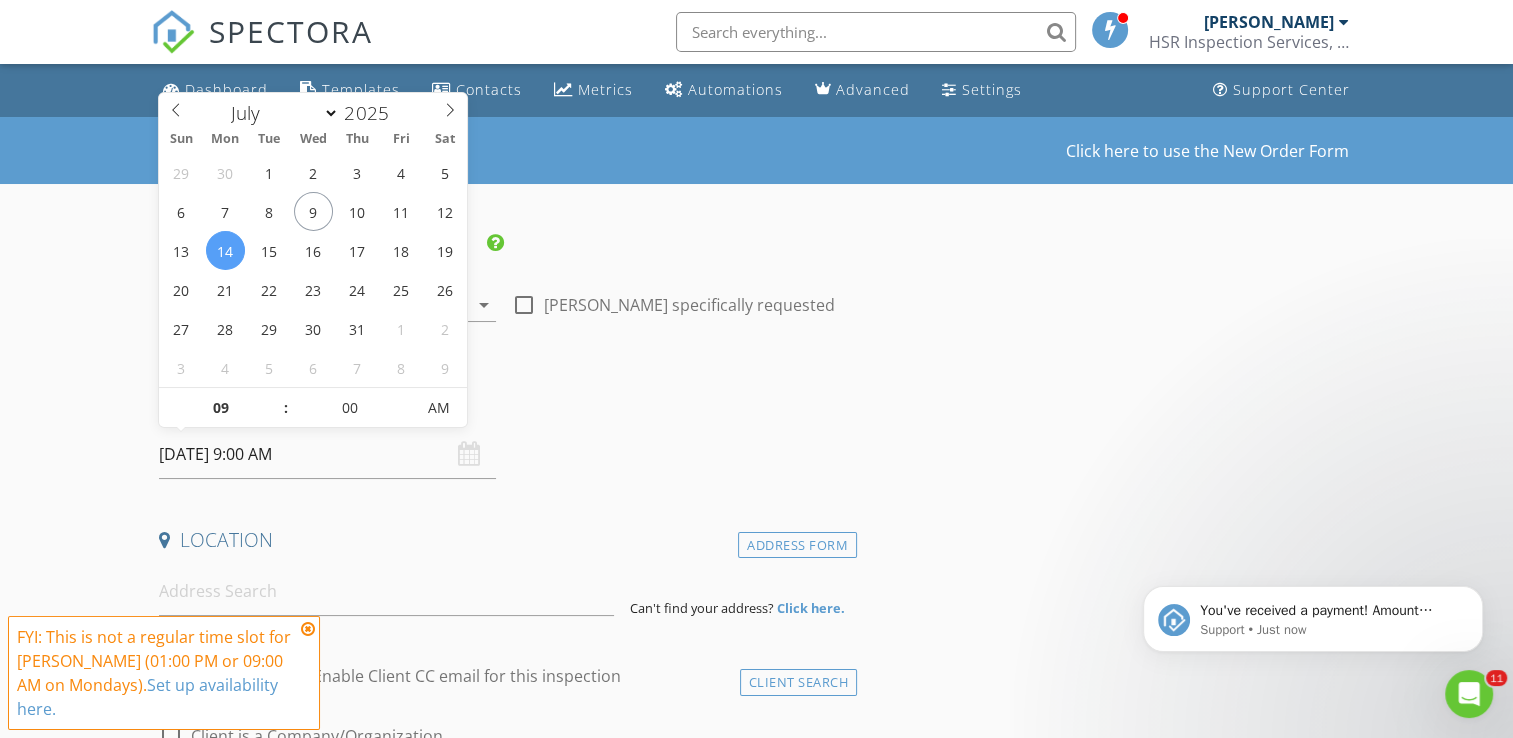 click on "New Inspection
Click here to use the New Order Form
INSPECTOR(S)
check_box   Haslin Rogers   PRIMARY   Haslin Rogers arrow_drop_down   check_box_outline_blank Haslin Rogers specifically requested
Date/Time
07/14/2025 9:00 AM
Location
Address Form       Can't find your address?   Click here.
client
check_box Enable Client CC email for this inspection   Client Search     check_box_outline_blank Client is a Company/Organization     First Name   Last Name   Email   CC Email   Phone   Address   City   State   Zip       Notes   Private Notes
ADD ADDITIONAL client
SERVICES
check_box_outline_blank   Residential Home Inspection   check_box_outline_blank   New Construction Pre-Drywall Inspection   check_box_outline_blank   Radon testing    check_box_outline_blank" at bounding box center [756, 1840] 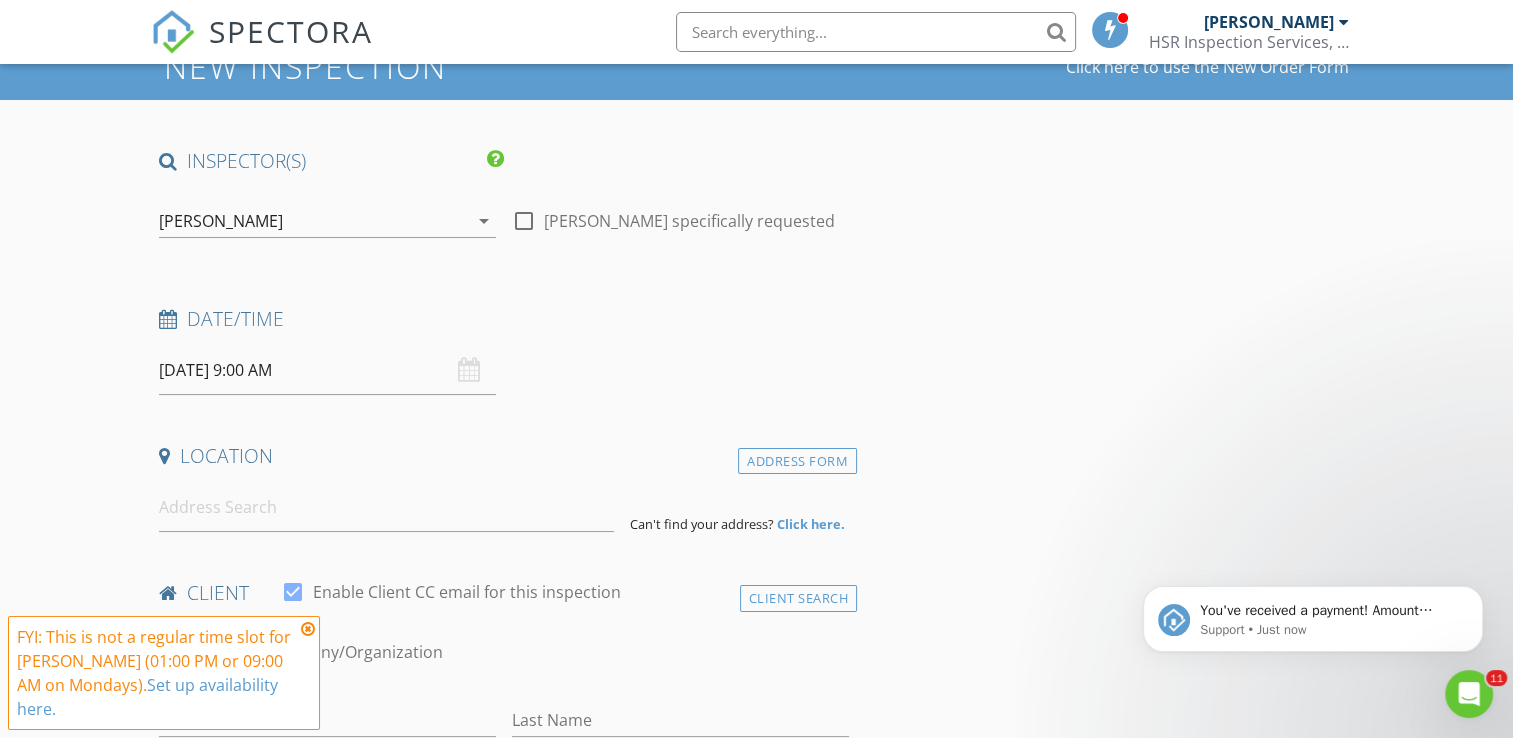 scroll, scrollTop: 200, scrollLeft: 0, axis: vertical 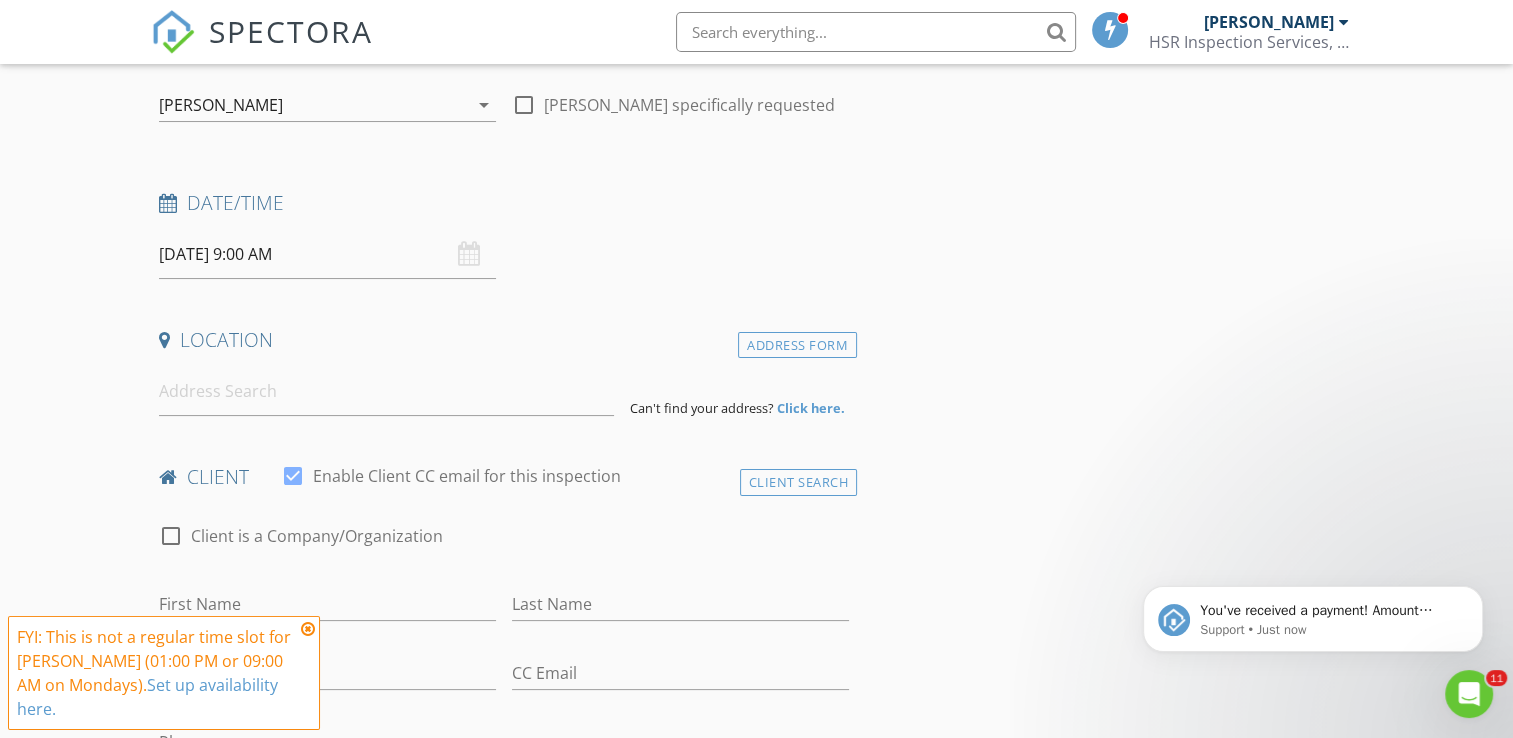 click at bounding box center [308, 629] 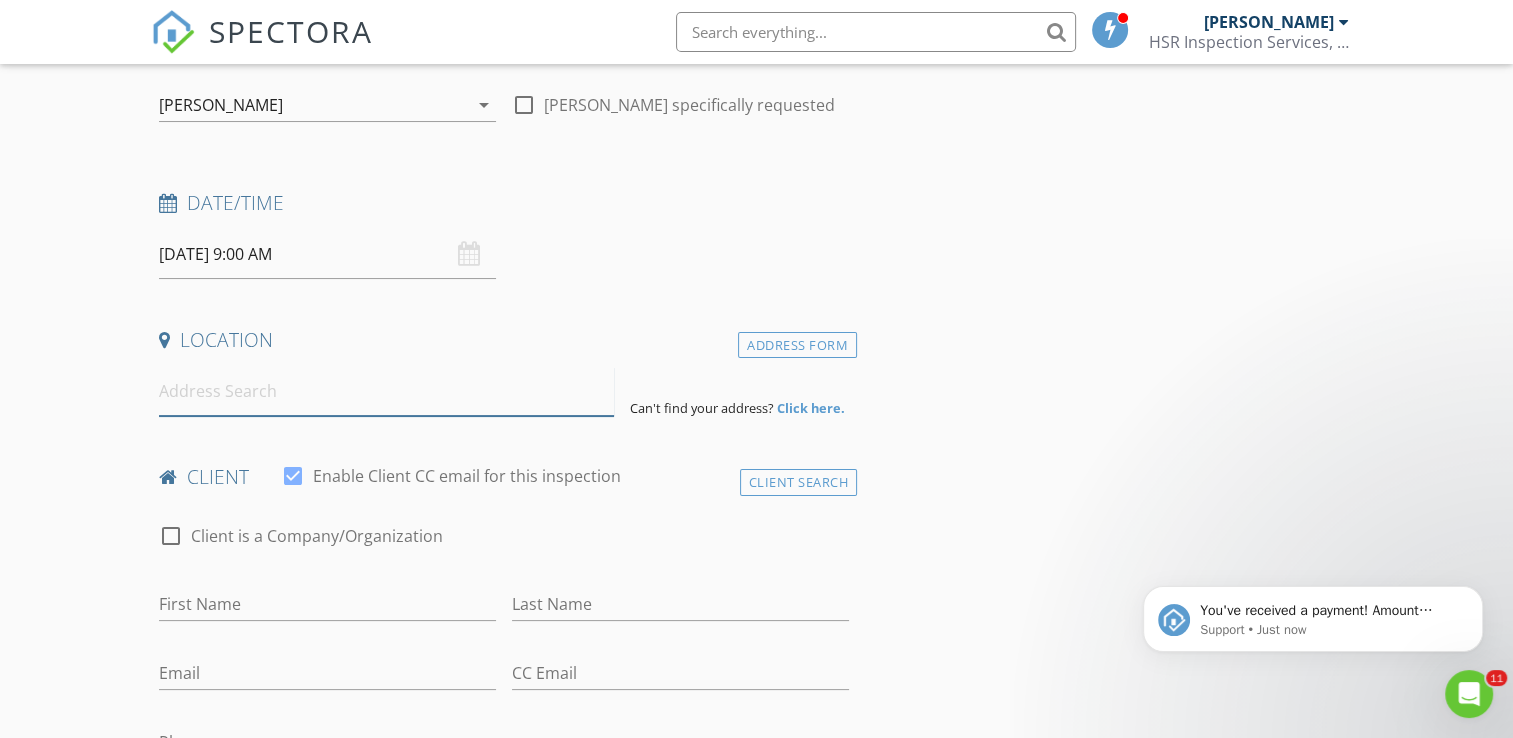 click at bounding box center [386, 391] 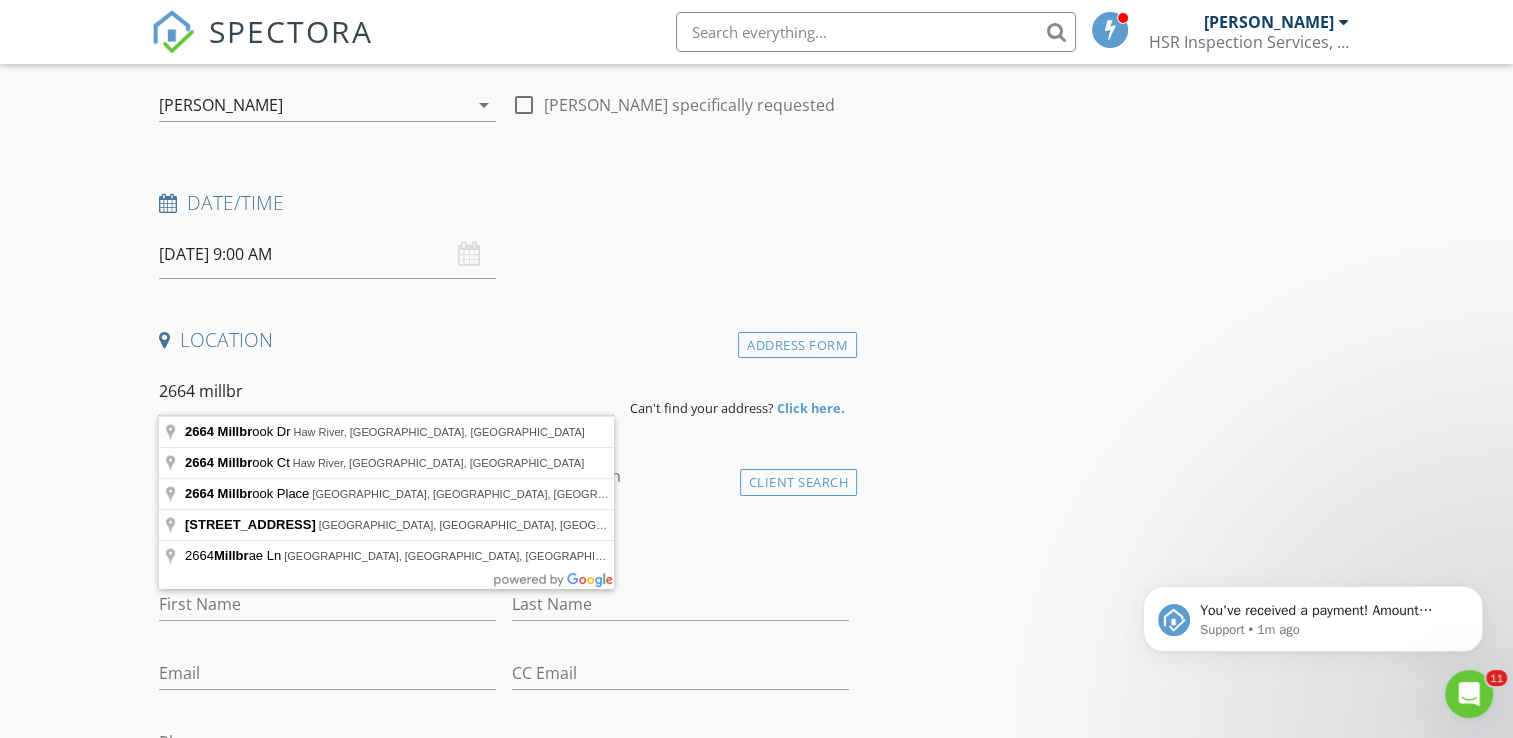type on "2664 Millbrook Ct, Haw River, NC, USA" 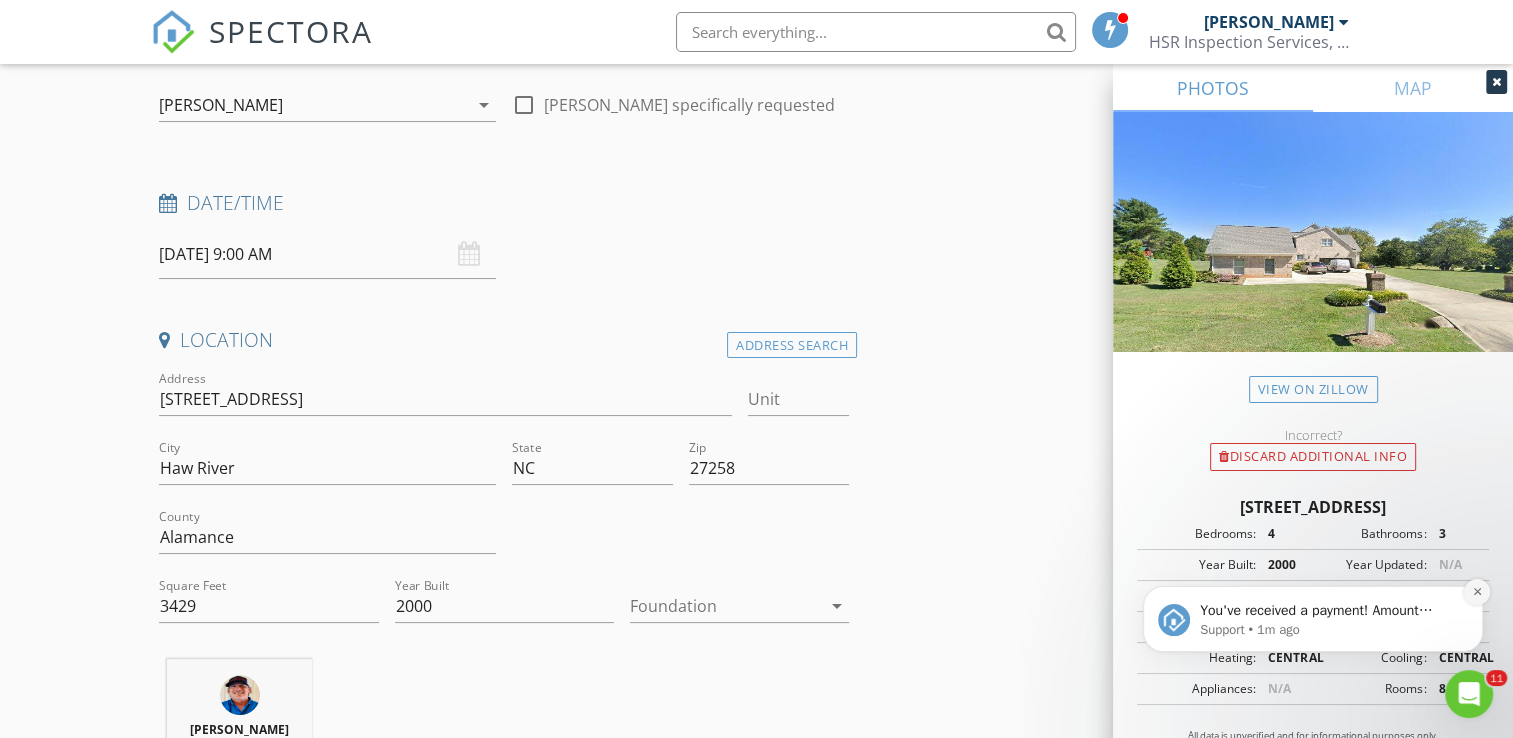 click 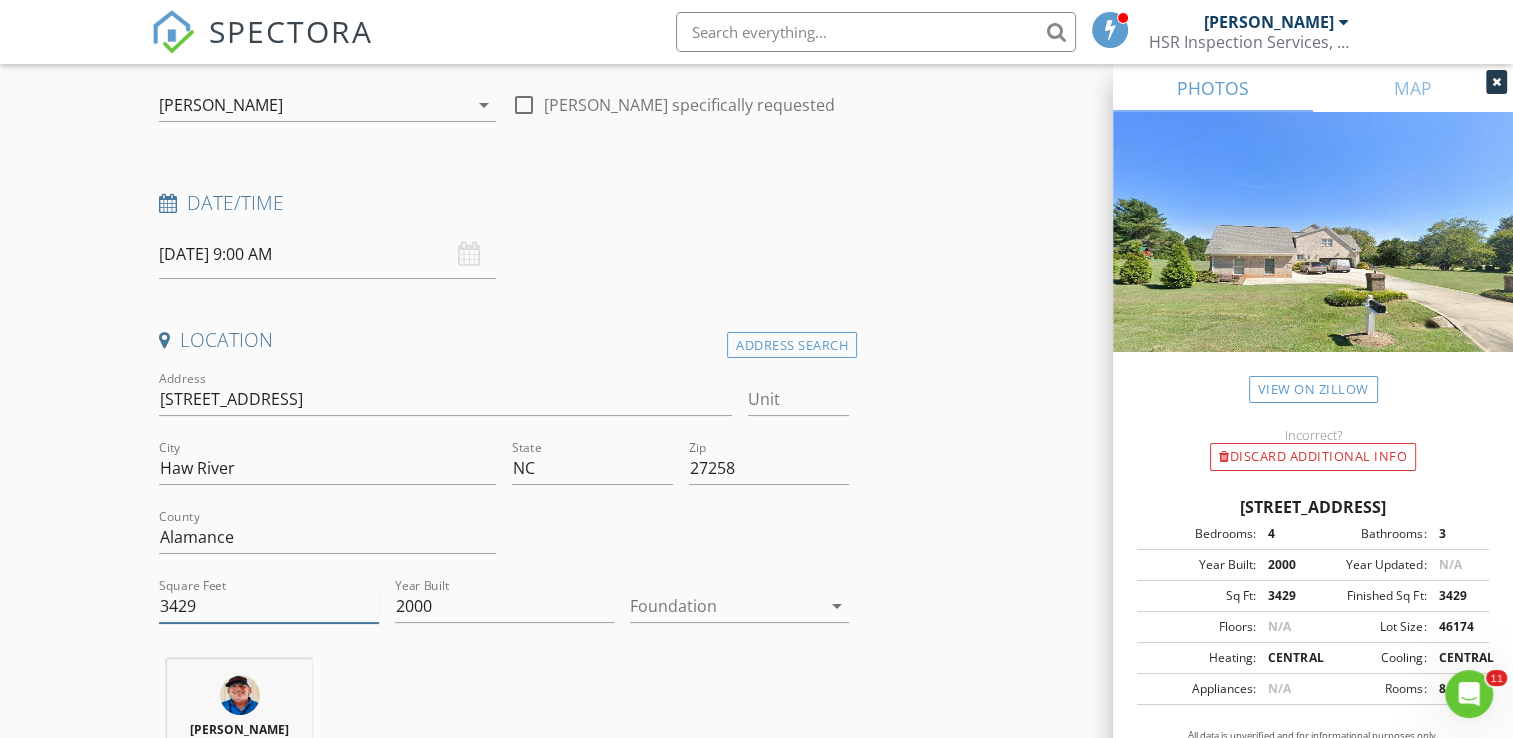 click on "3429" at bounding box center [268, 606] 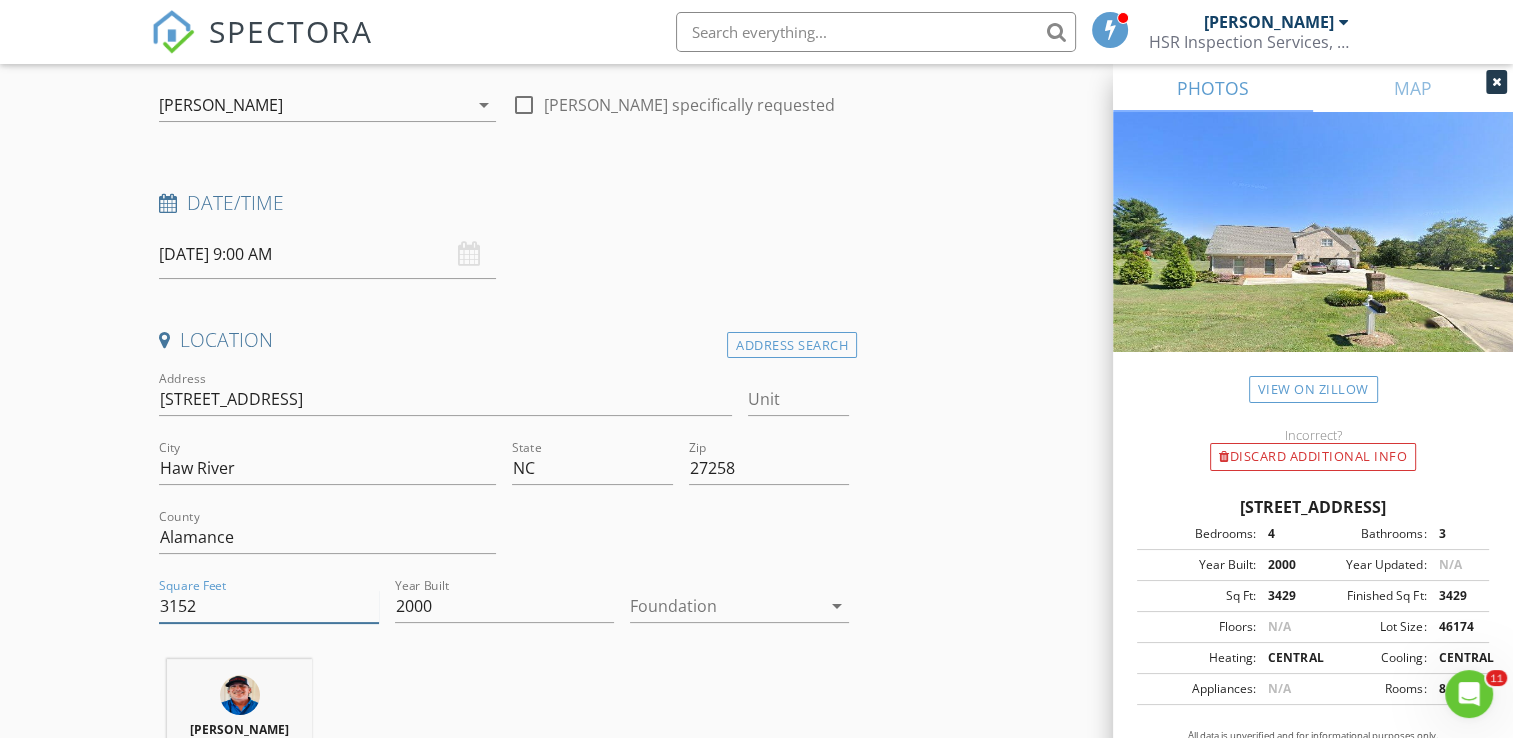 type on "3152" 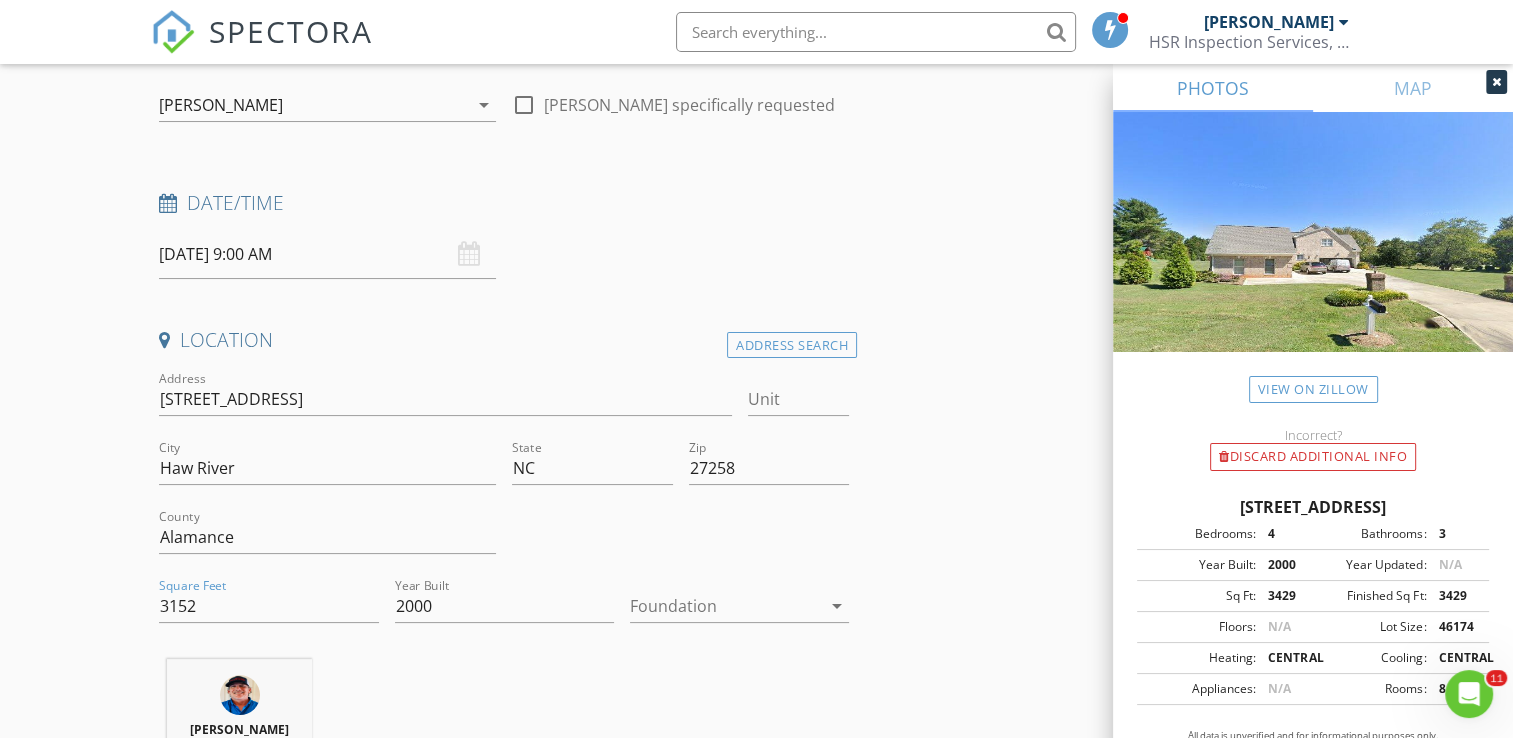click at bounding box center [725, 606] 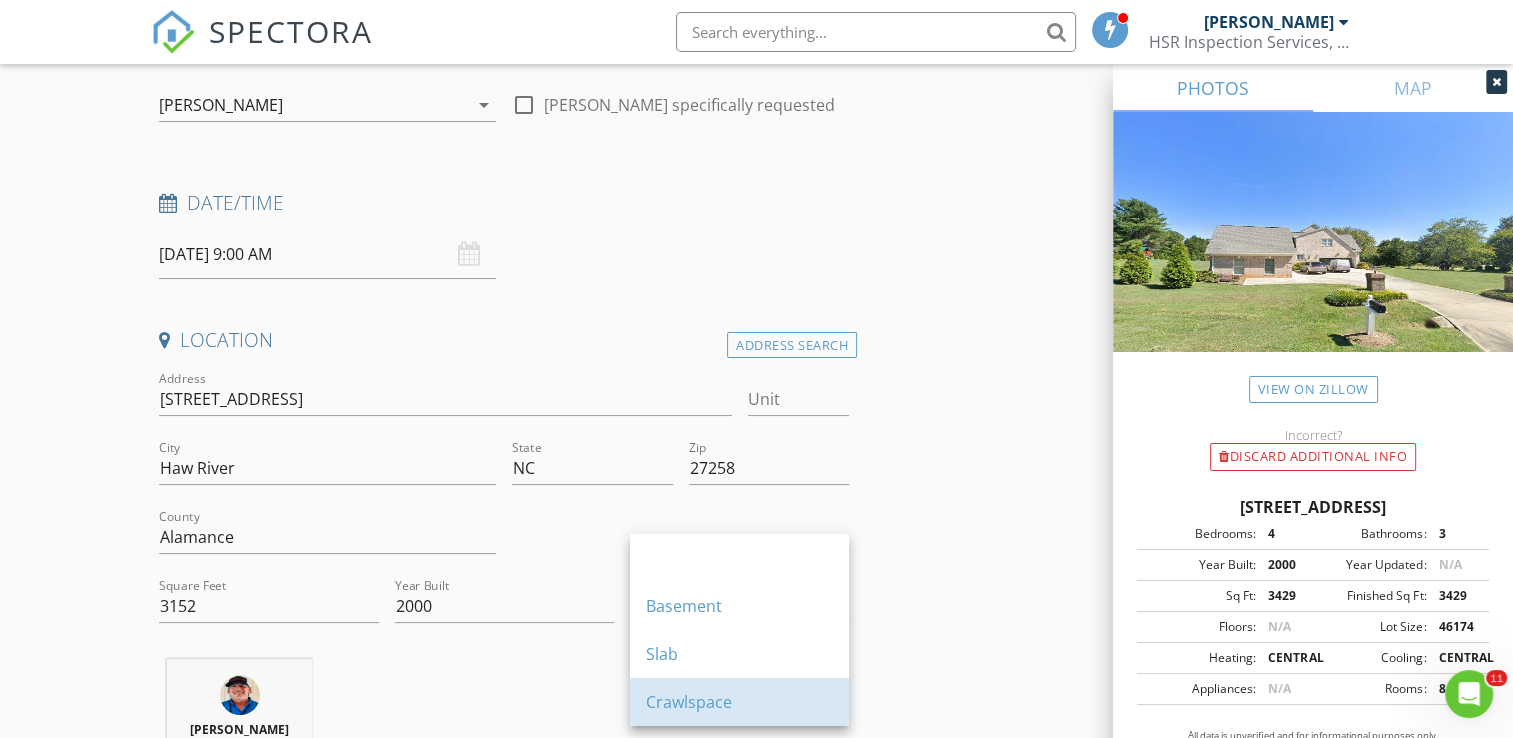 drag, startPoint x: 716, startPoint y: 711, endPoint x: 576, endPoint y: 714, distance: 140.03214 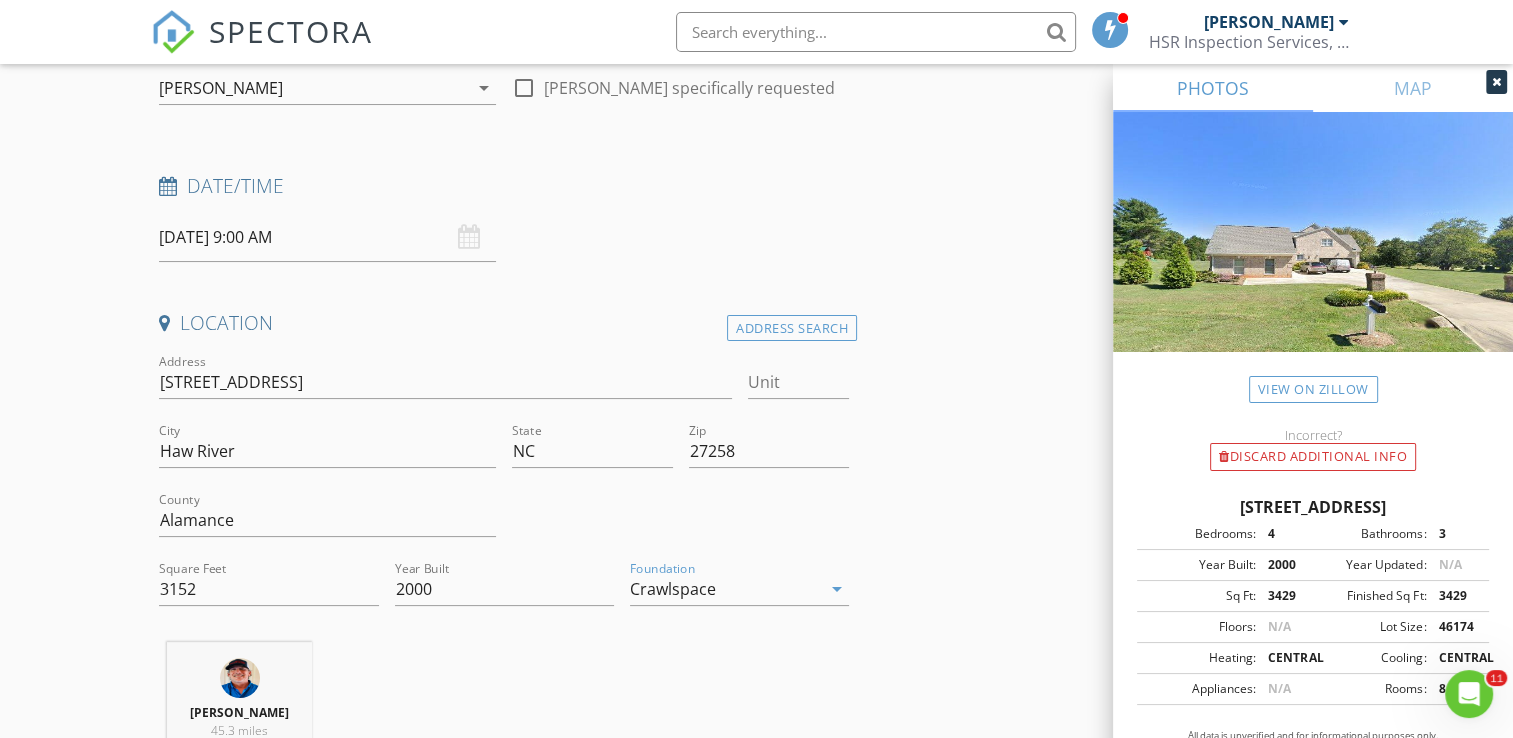 scroll, scrollTop: 700, scrollLeft: 0, axis: vertical 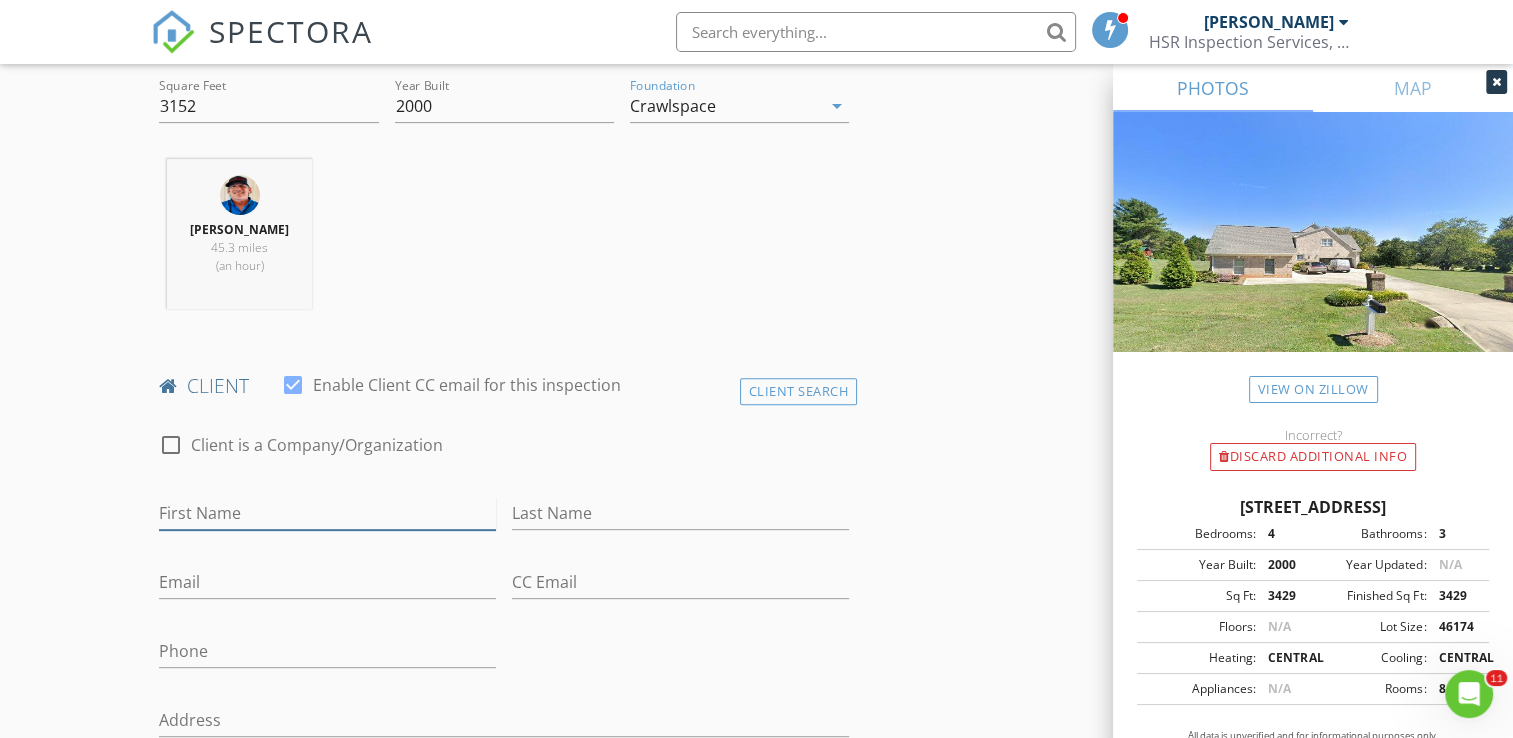 click on "First Name" at bounding box center (327, 513) 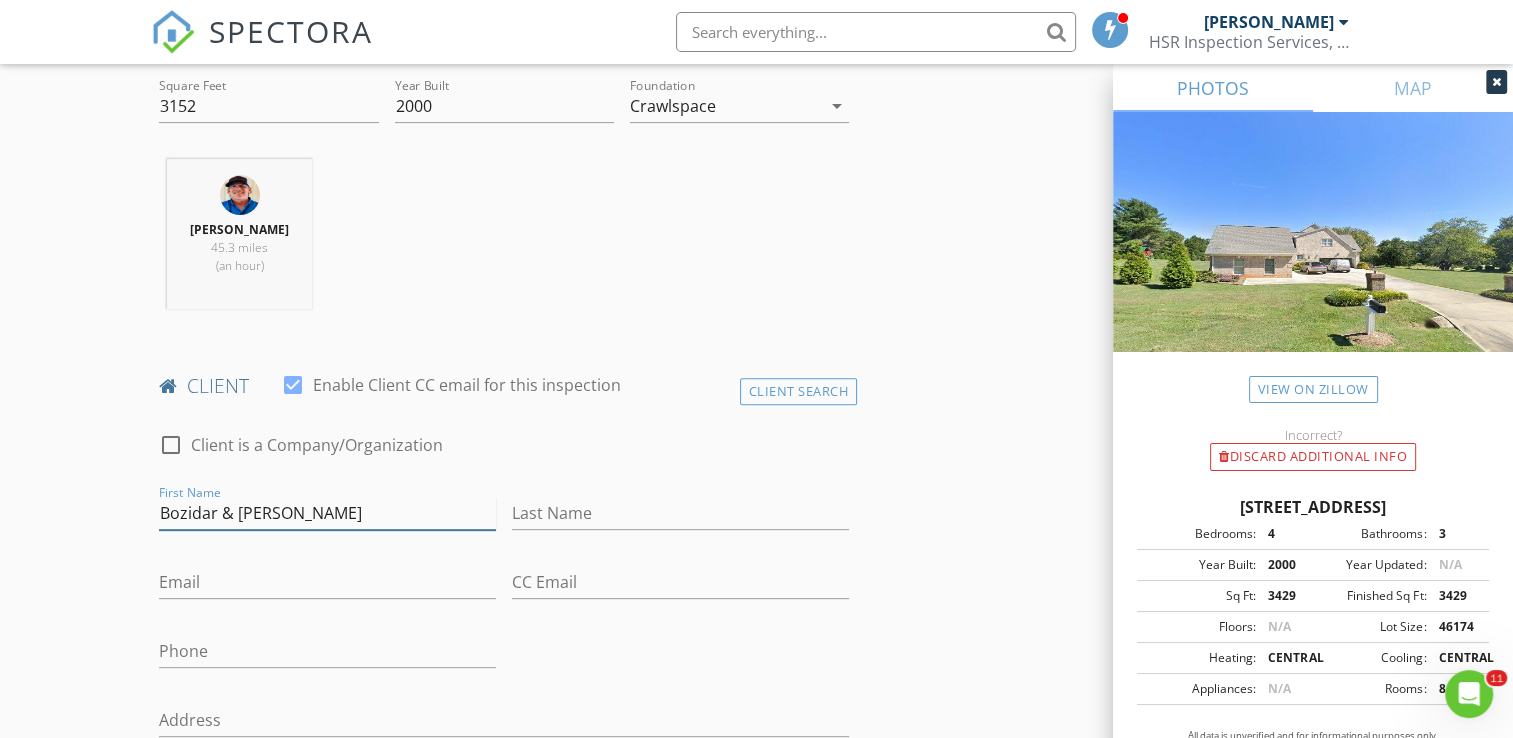 type on "Bozidar & [PERSON_NAME]" 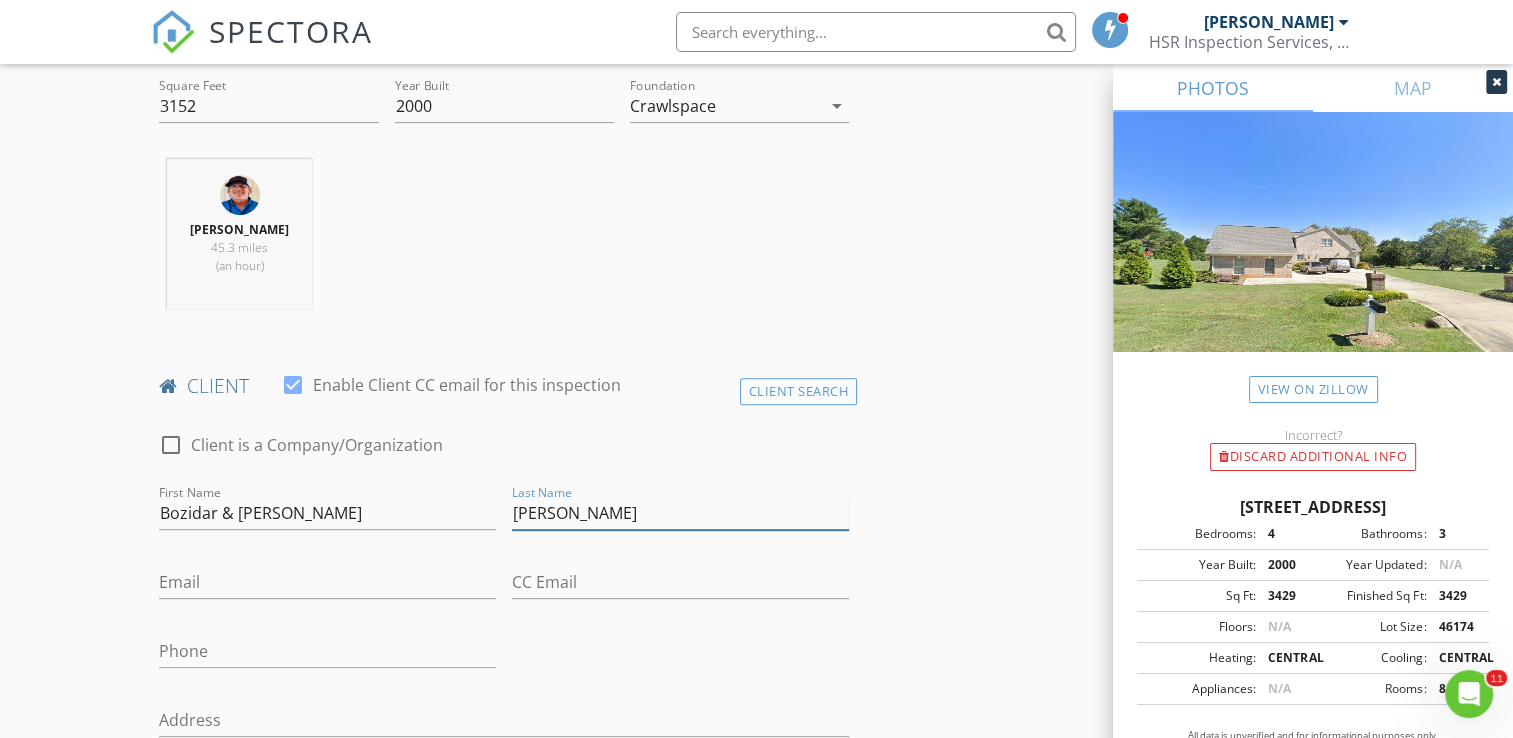 type on "[PERSON_NAME]" 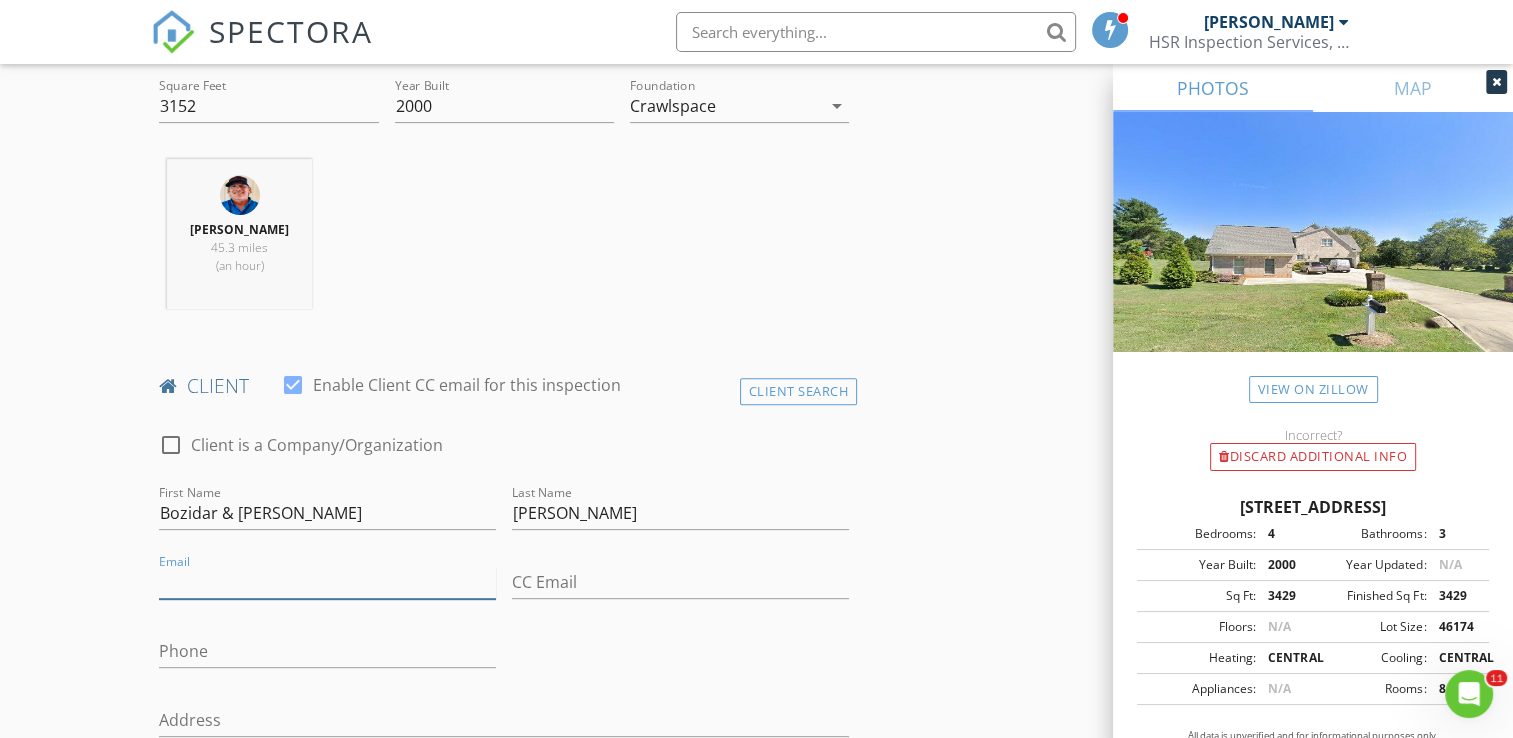 click on "Email" at bounding box center [327, 582] 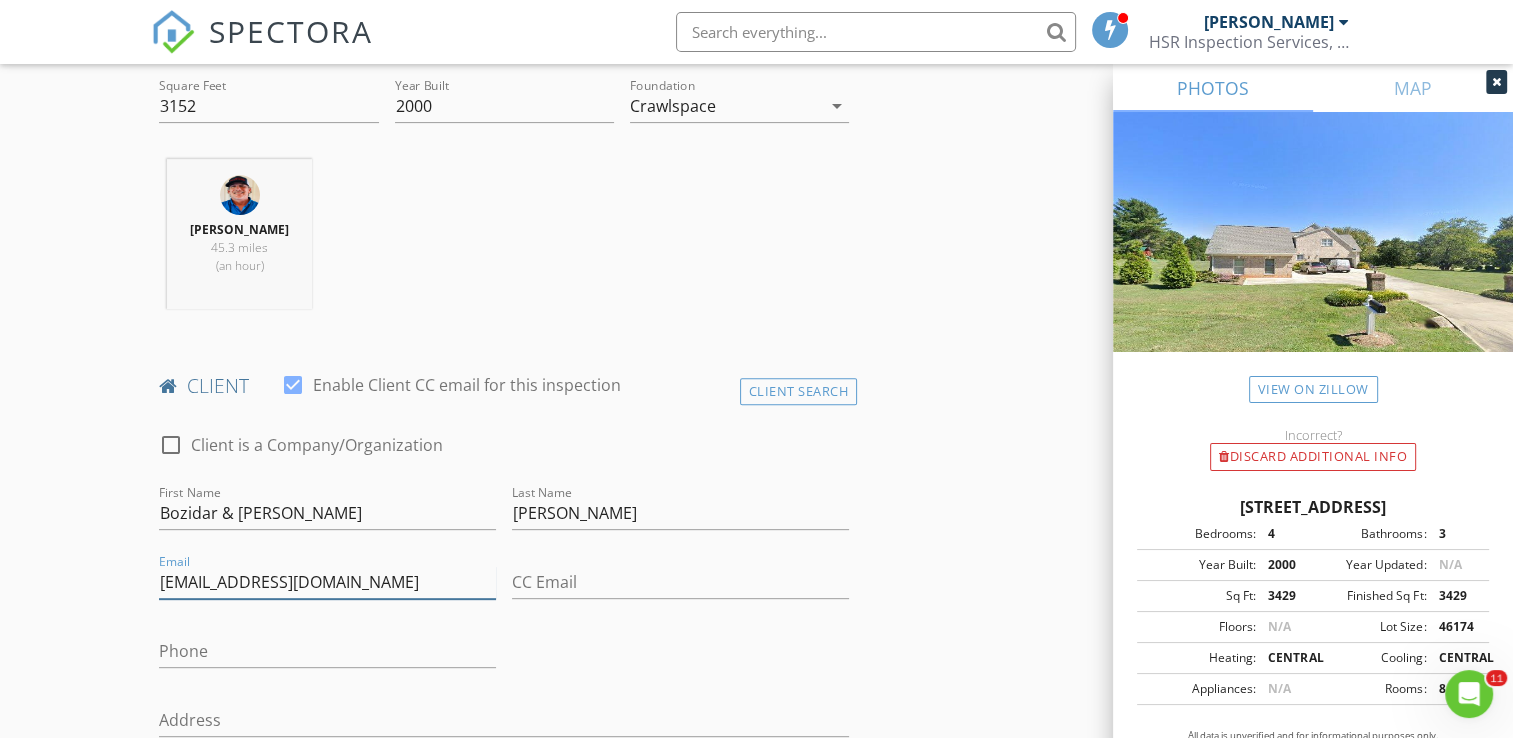 type on "[EMAIL_ADDRESS][DOMAIN_NAME]" 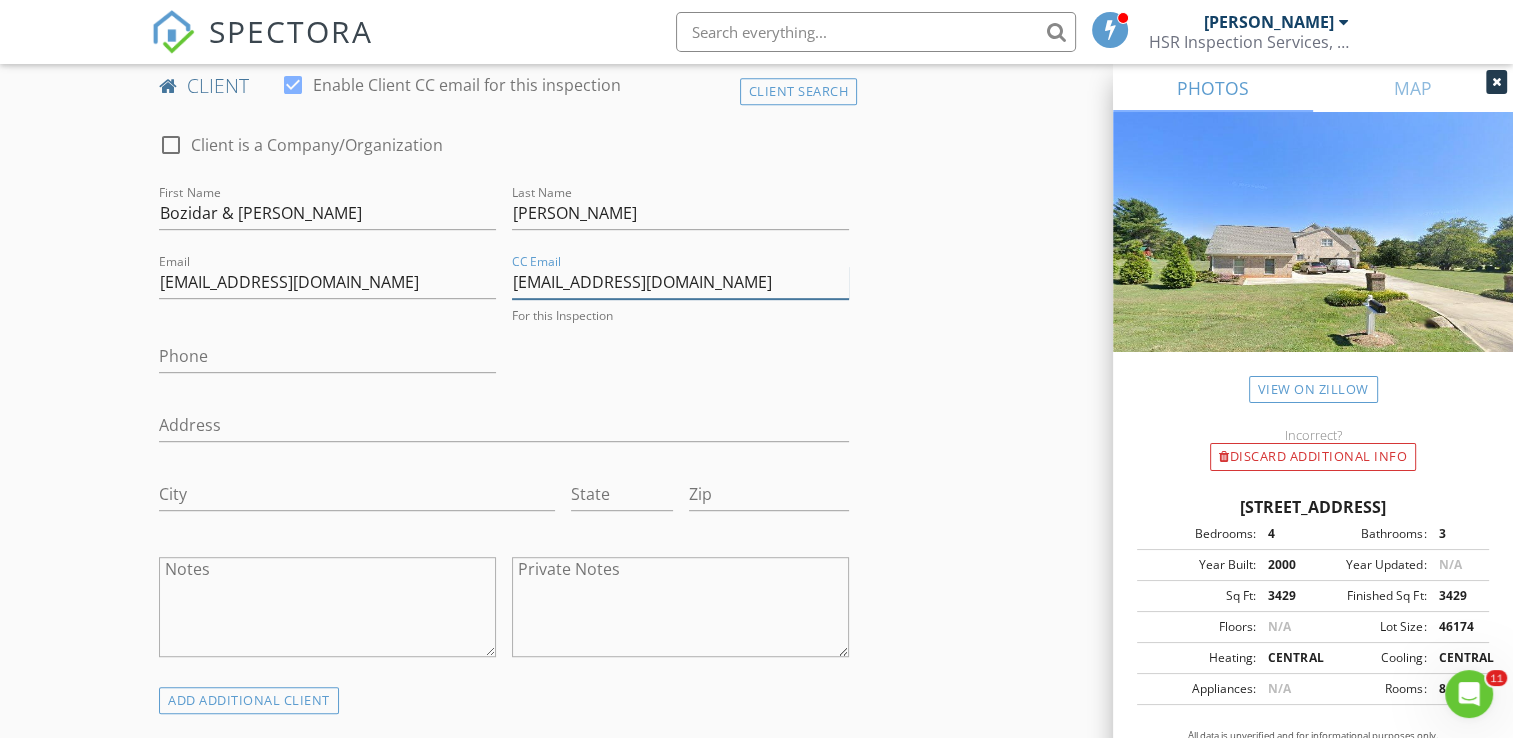 scroll, scrollTop: 1300, scrollLeft: 0, axis: vertical 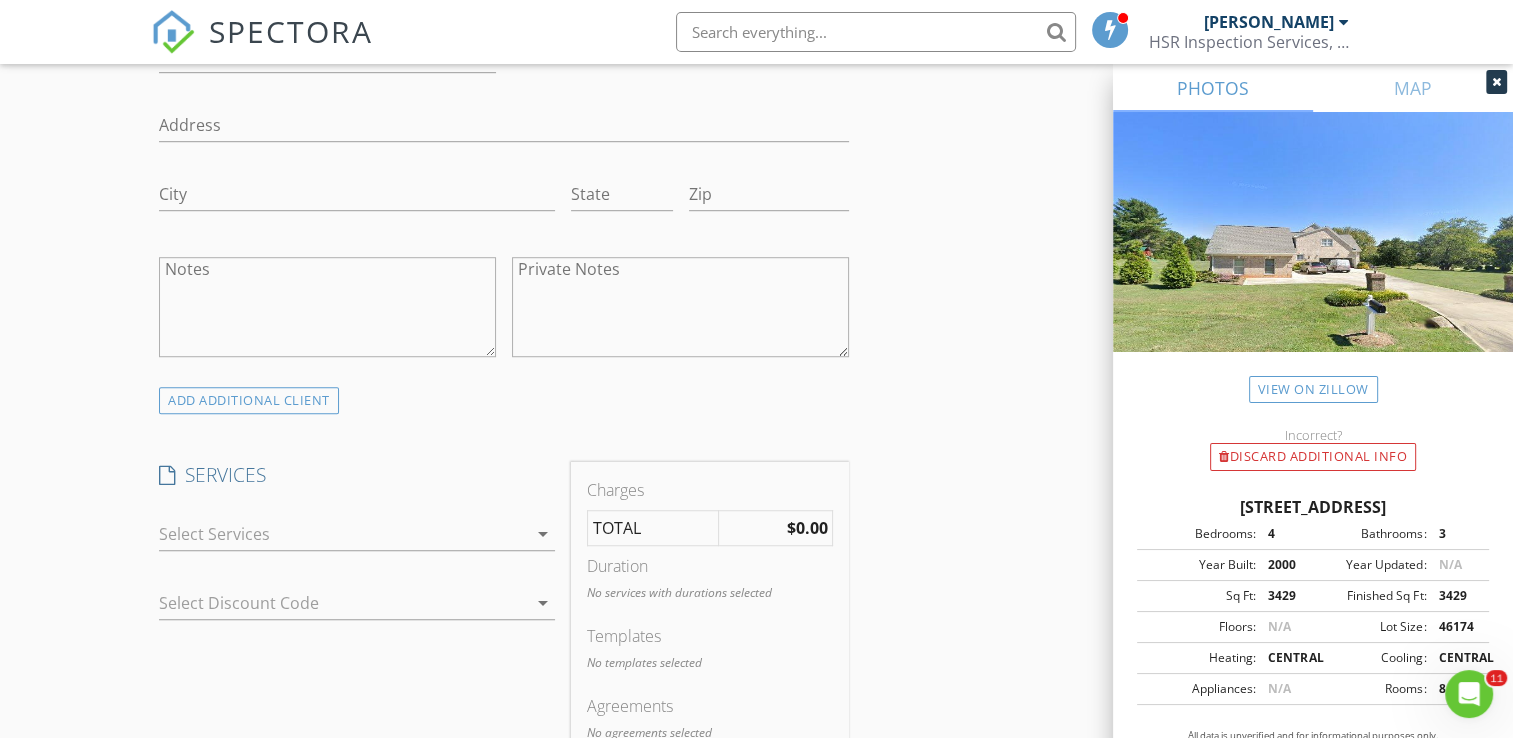 type on "[EMAIL_ADDRESS][DOMAIN_NAME]" 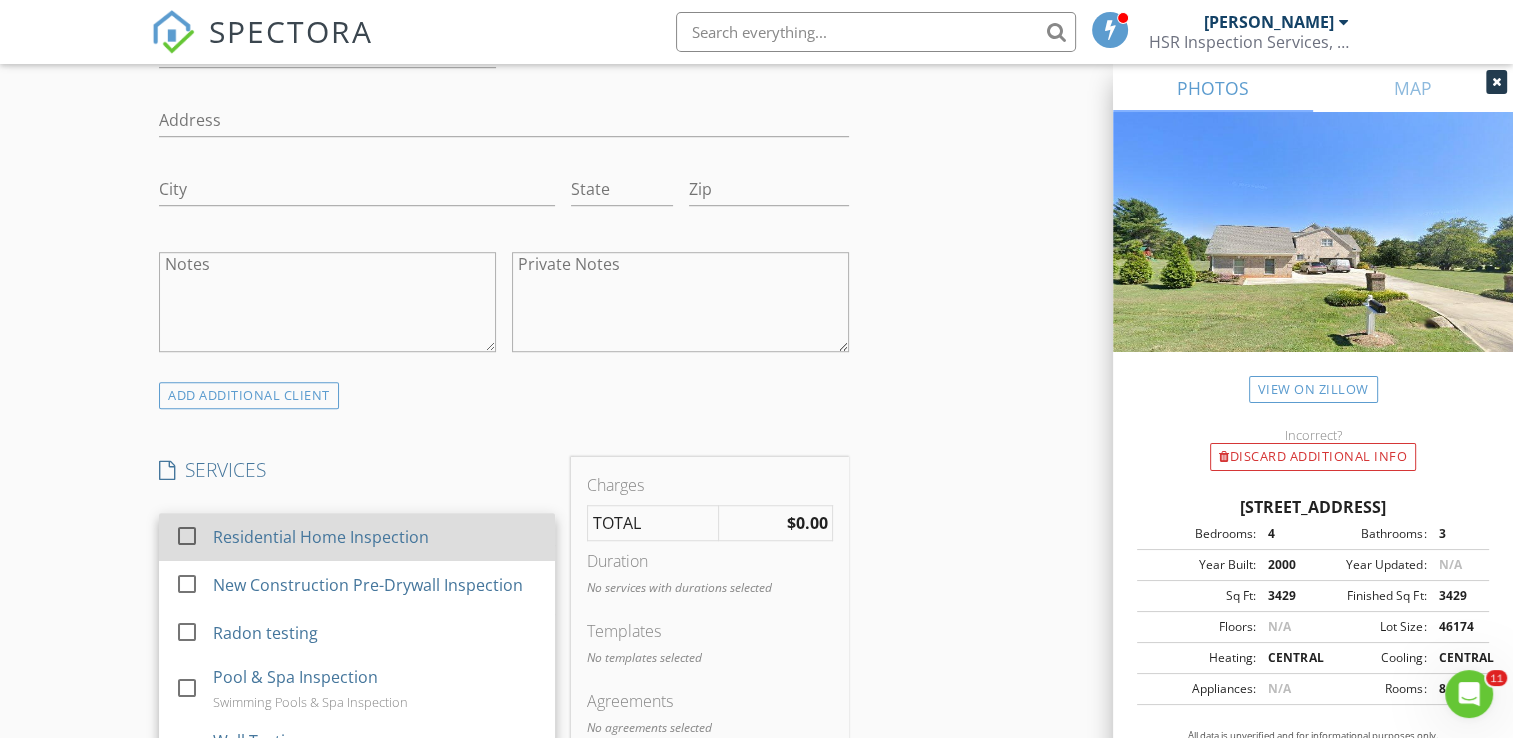click at bounding box center [187, 536] 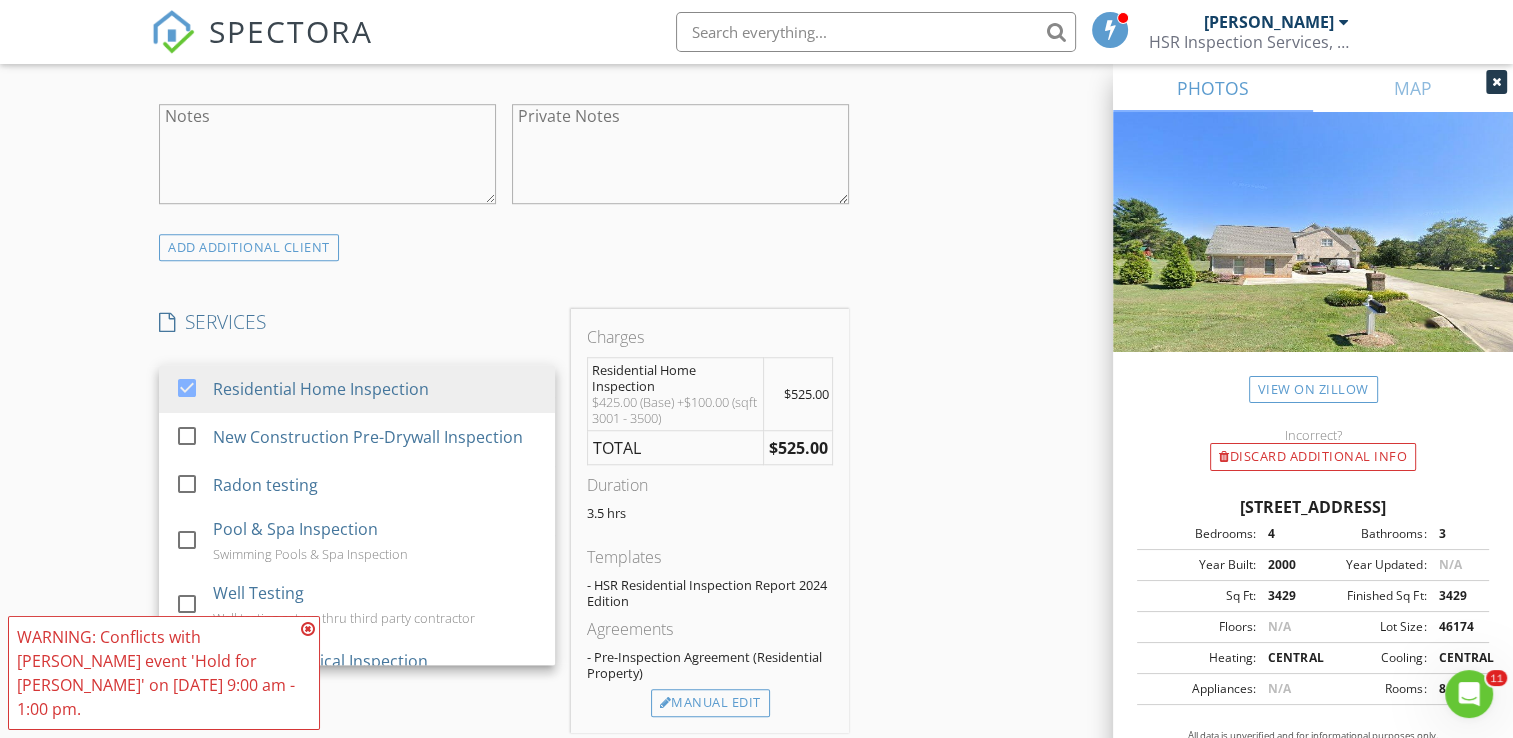 scroll, scrollTop: 1500, scrollLeft: 0, axis: vertical 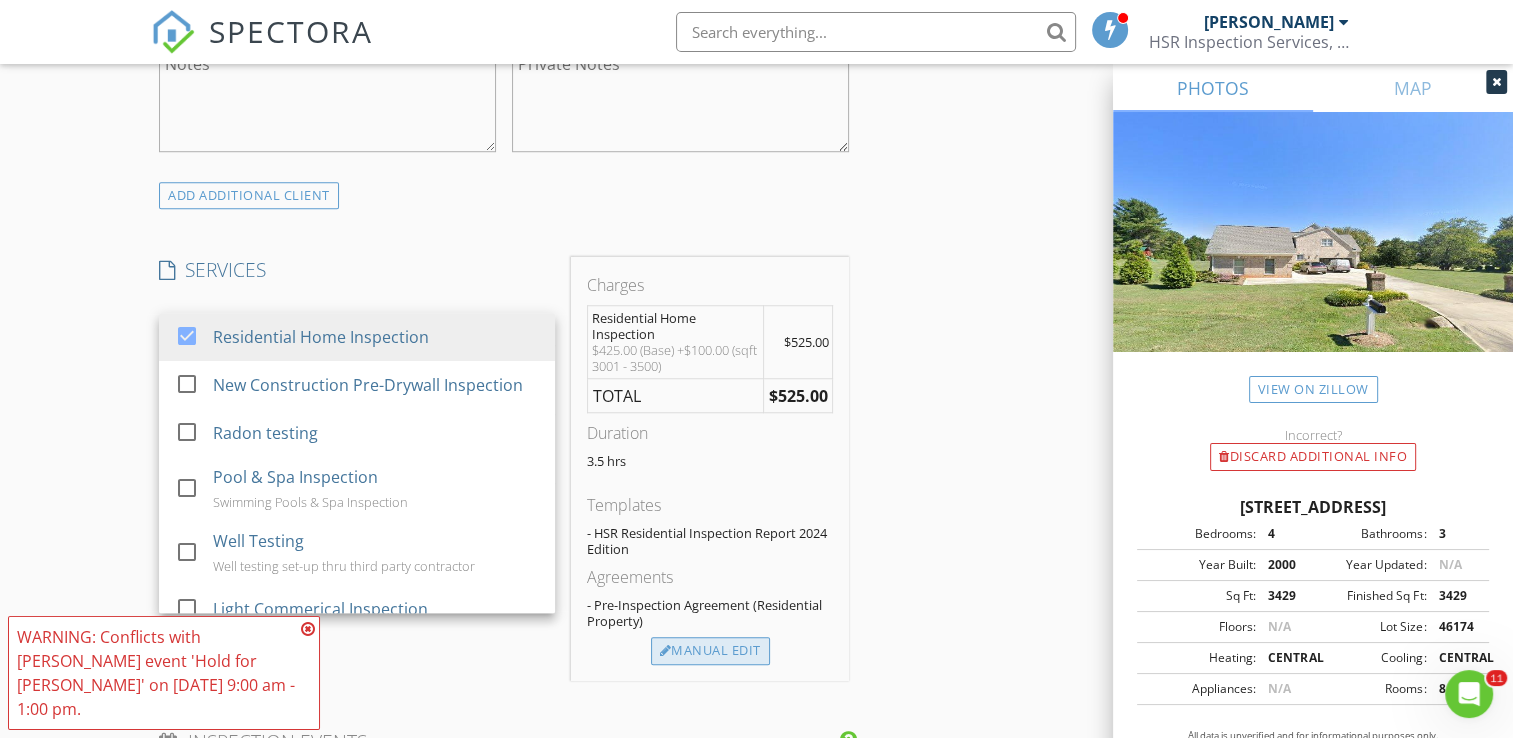 click on "Manual Edit" at bounding box center (710, 651) 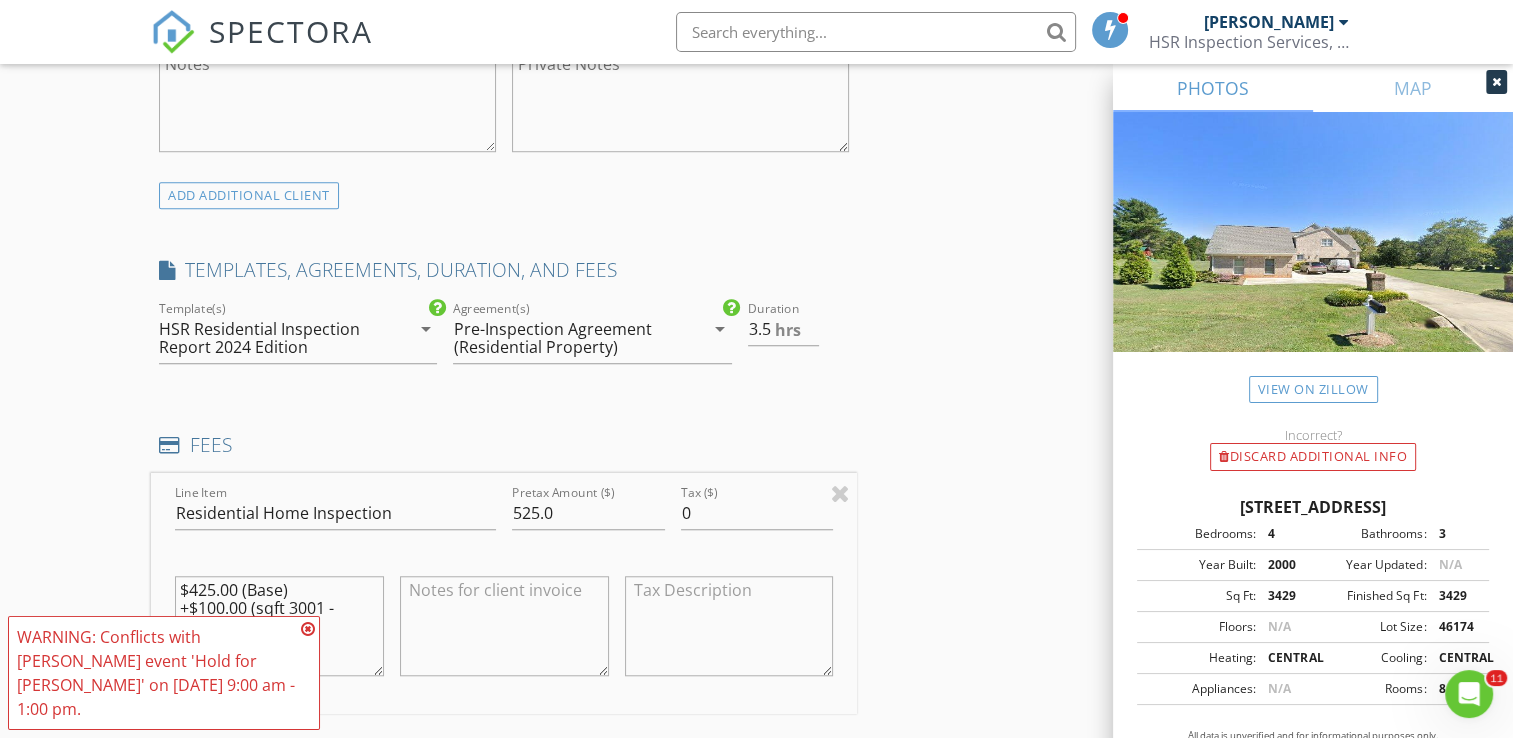 click on "$425.00 (Base)
+$100.00 (sqft 3001 - 3500)" at bounding box center [279, 626] 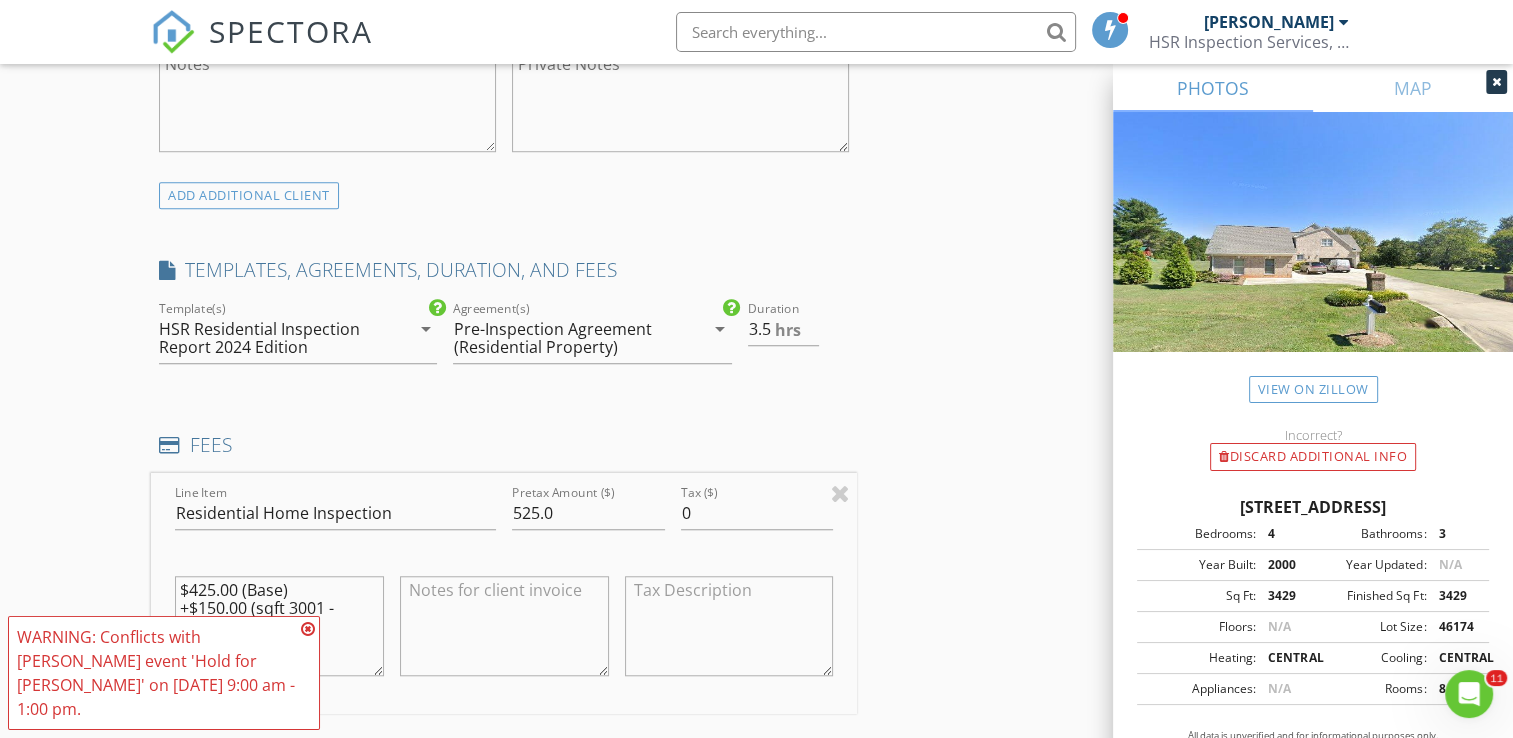 click at bounding box center [308, 629] 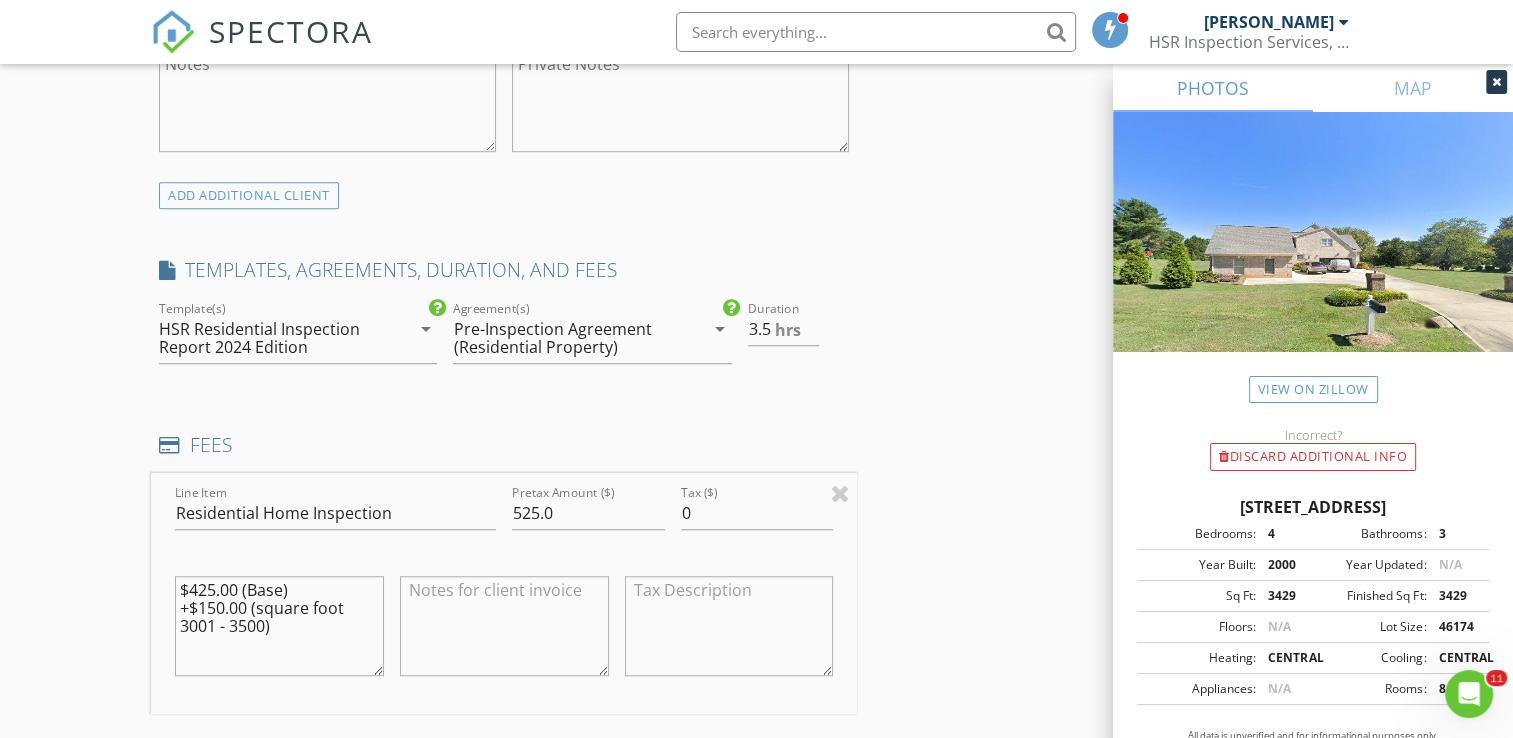type on "$425.00 (Base)
+$150.00 (square foot 3001 - 3500)" 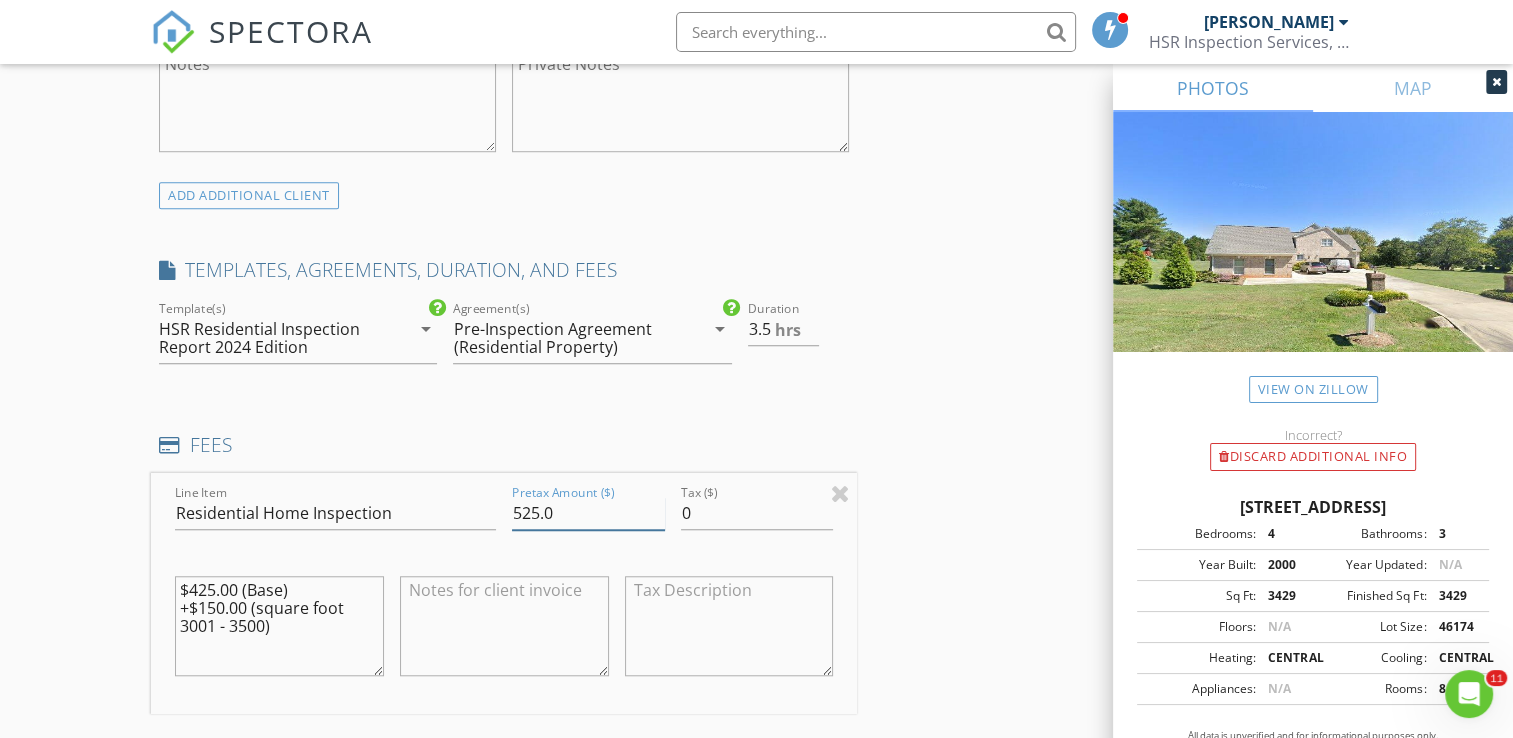 click on "525.0" at bounding box center [588, 513] 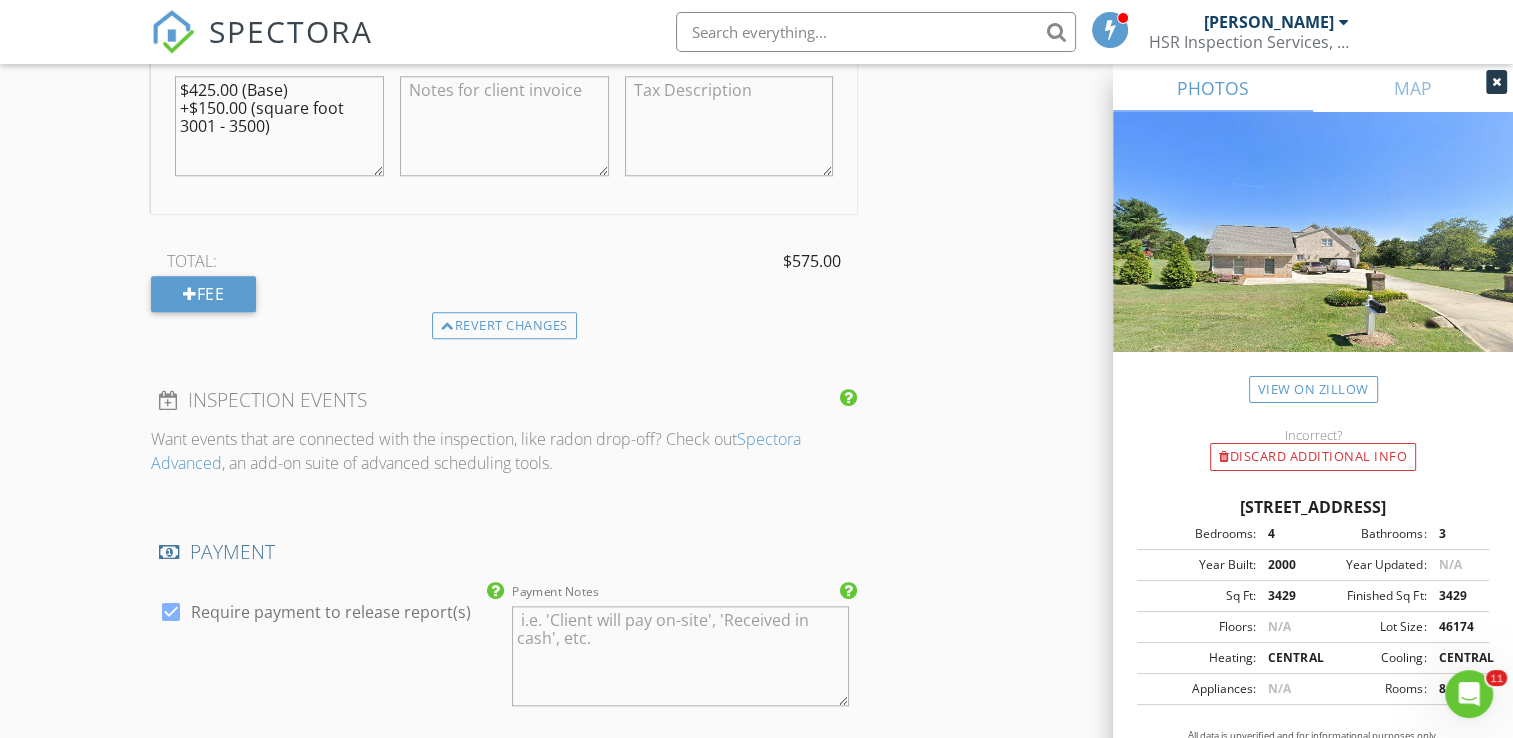 scroll, scrollTop: 1700, scrollLeft: 0, axis: vertical 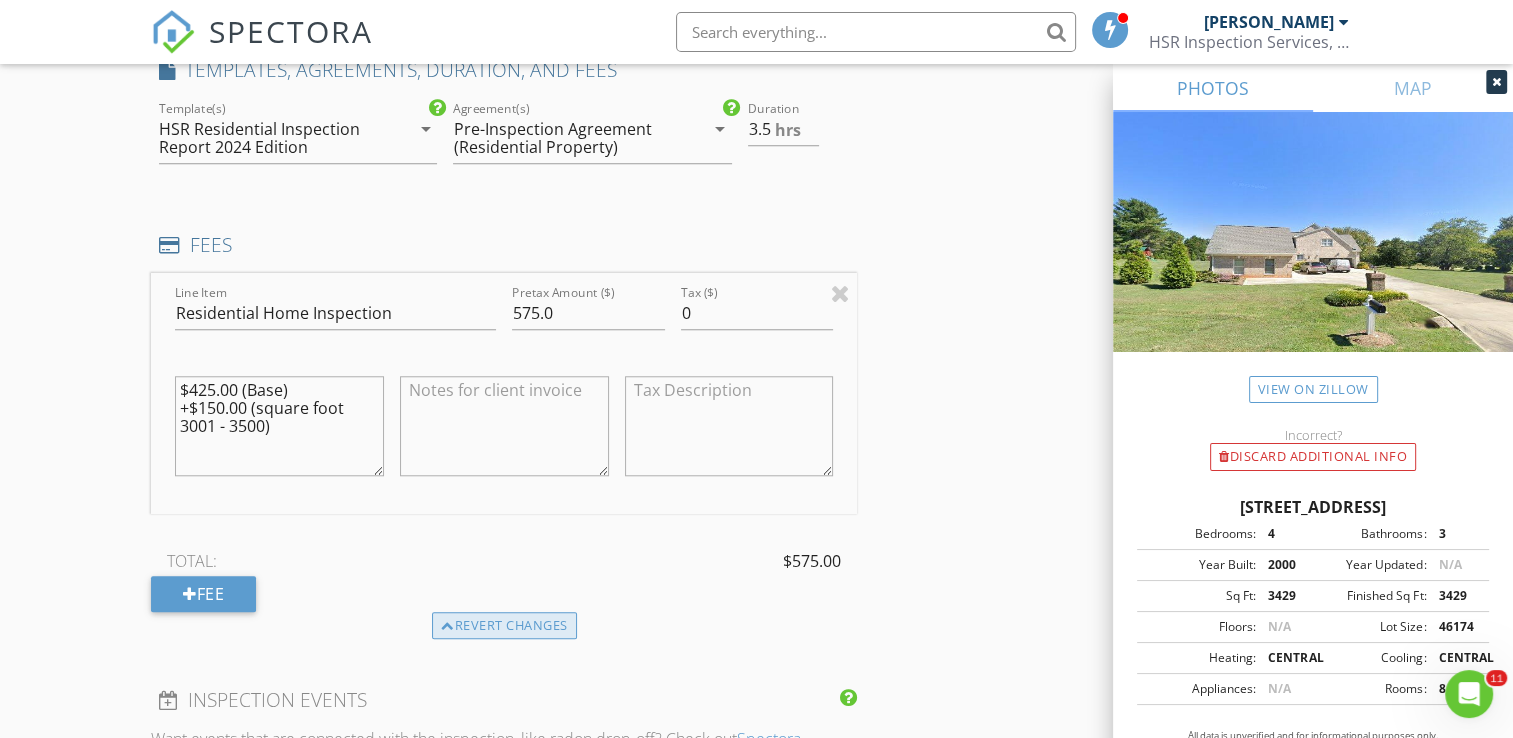 click on "Revert changes" at bounding box center (504, 626) 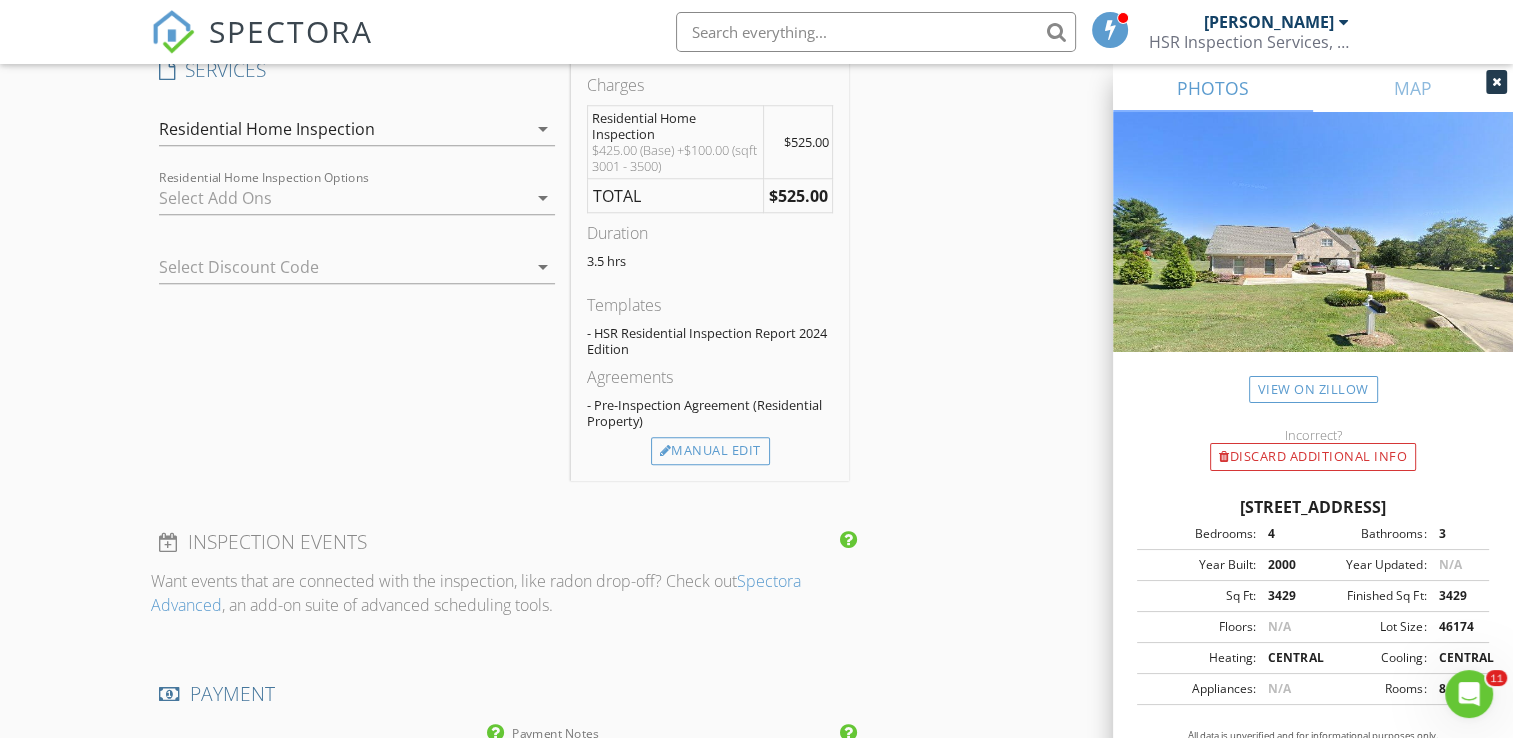 click at bounding box center (343, 198) 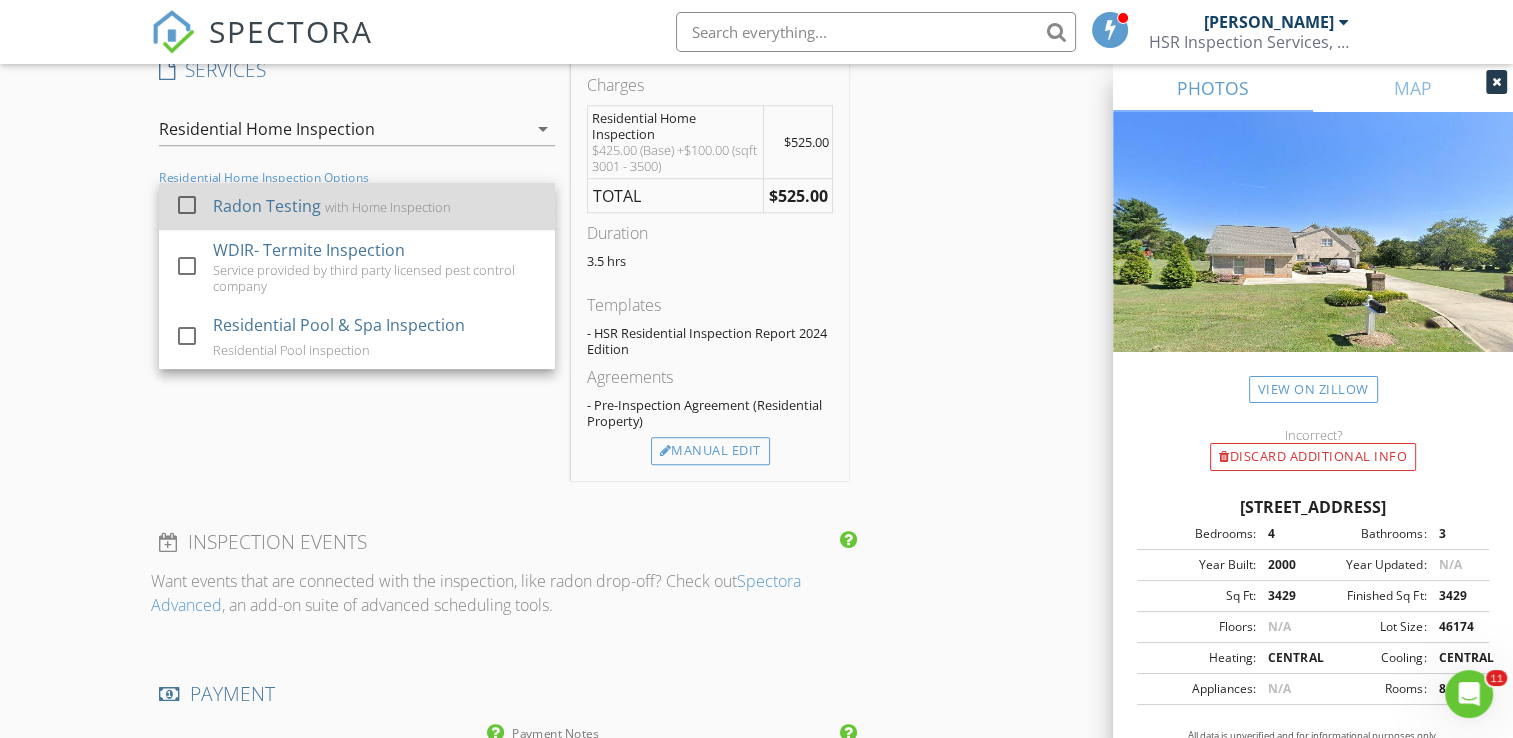 click at bounding box center [187, 205] 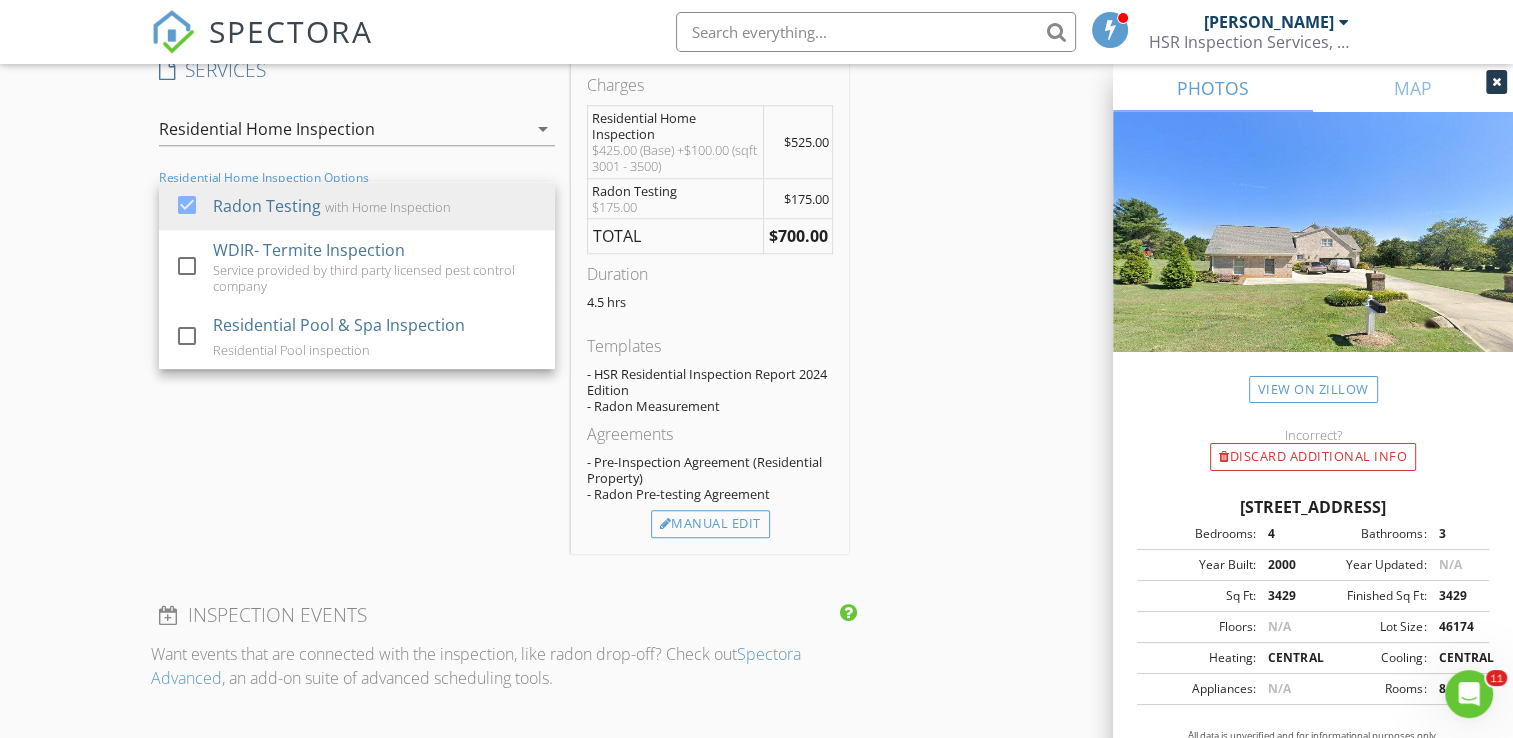 click on "New Inspection
Click here to use the New Order Form
INSPECTOR(S)
check_box   Haslin Rogers   PRIMARY   Haslin Rogers arrow_drop_down   check_box_outline_blank Haslin Rogers specifically requested
Date/Time
07/14/2025 9:00 AM
Location
Address Search       Address 2664 Millbrook Ct   Unit   City Haw River   State NC   Zip 27258   County Alamance     Square Feet 3152   Year Built 2000   Foundation Crawlspace arrow_drop_down     Haslin Rogers     45.3 miles     (an hour)
client
check_box Enable Client CC email for this inspection   Client Search     check_box_outline_blank Client is a Company/Organization     First Name Bozidar & Kelli   Last Name Kurtovic   Email bokurtovic@gmail.com   CC Email kelli4kurtovic@gmail.com   Phone   Address   City   State   Zip       Notes   Private Notes
SERVICES" at bounding box center (756, 420) 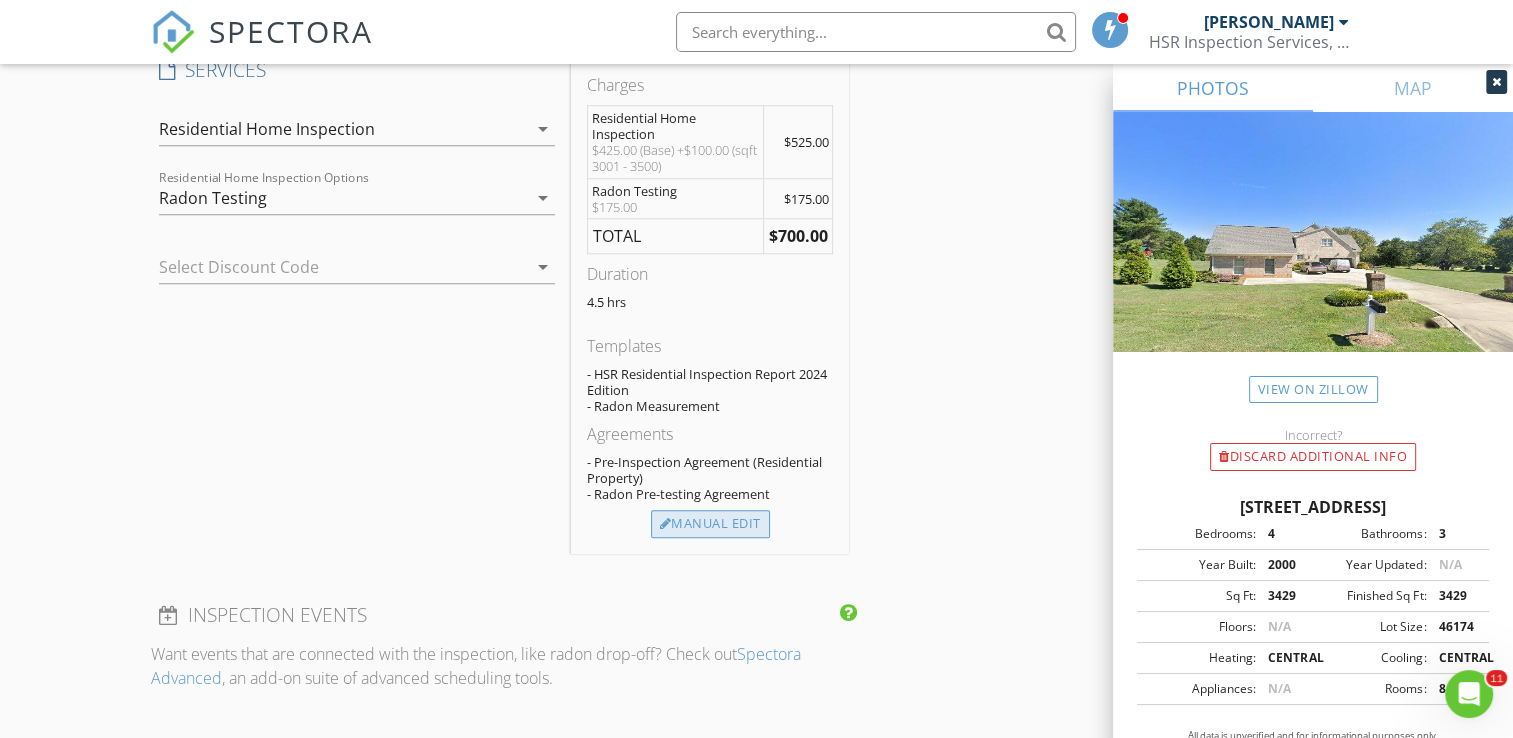 click on "Manual Edit" at bounding box center [710, 524] 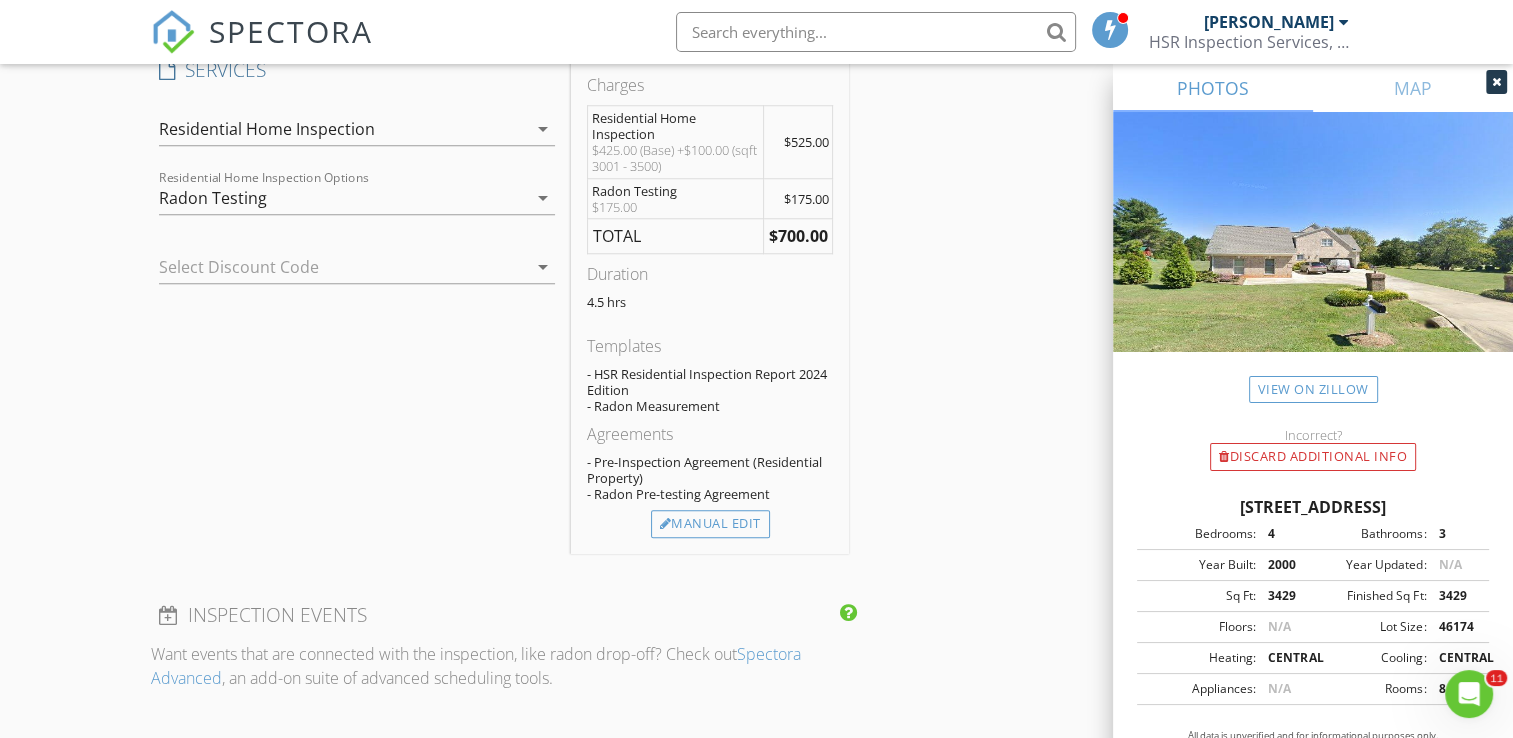 type on "525.0" 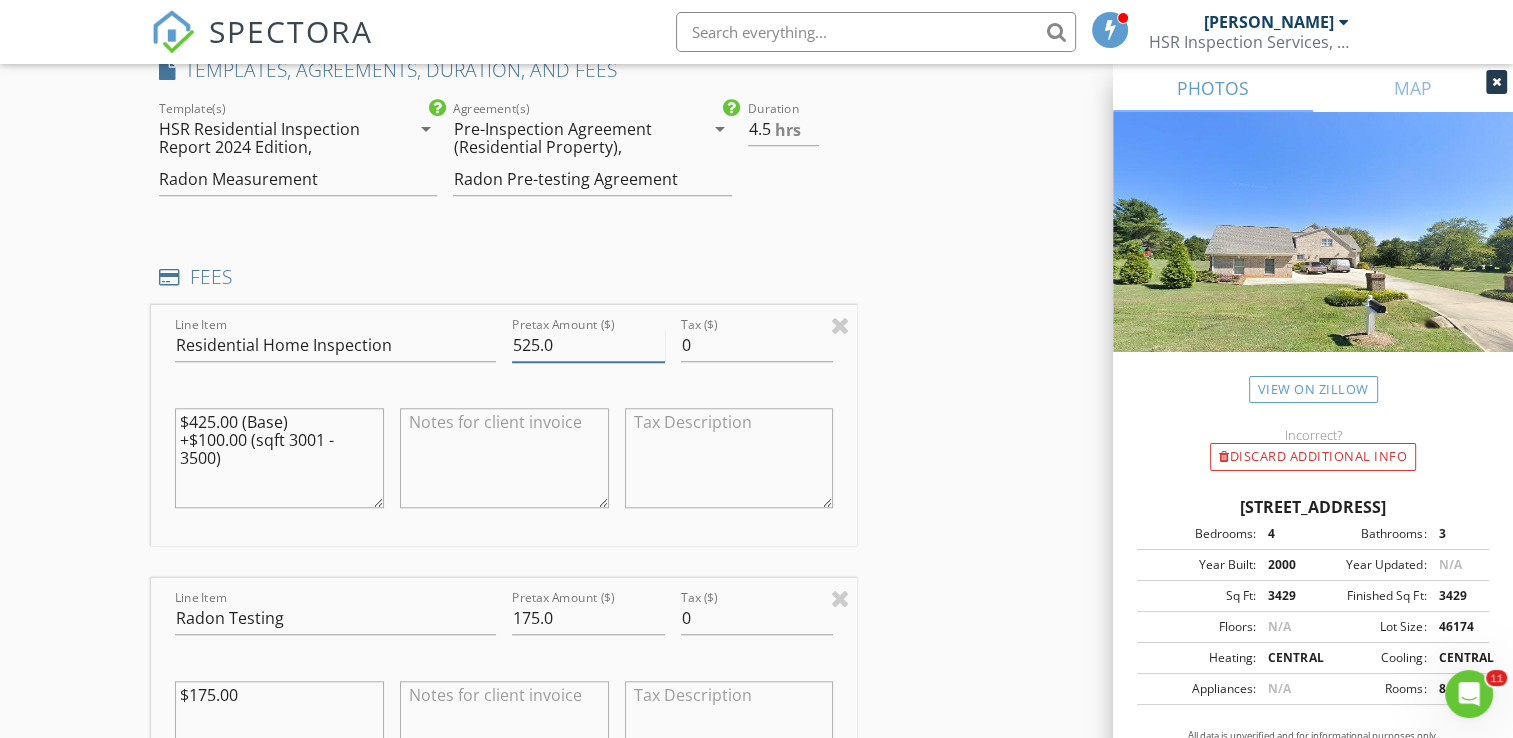 click on "525.0" at bounding box center [588, 345] 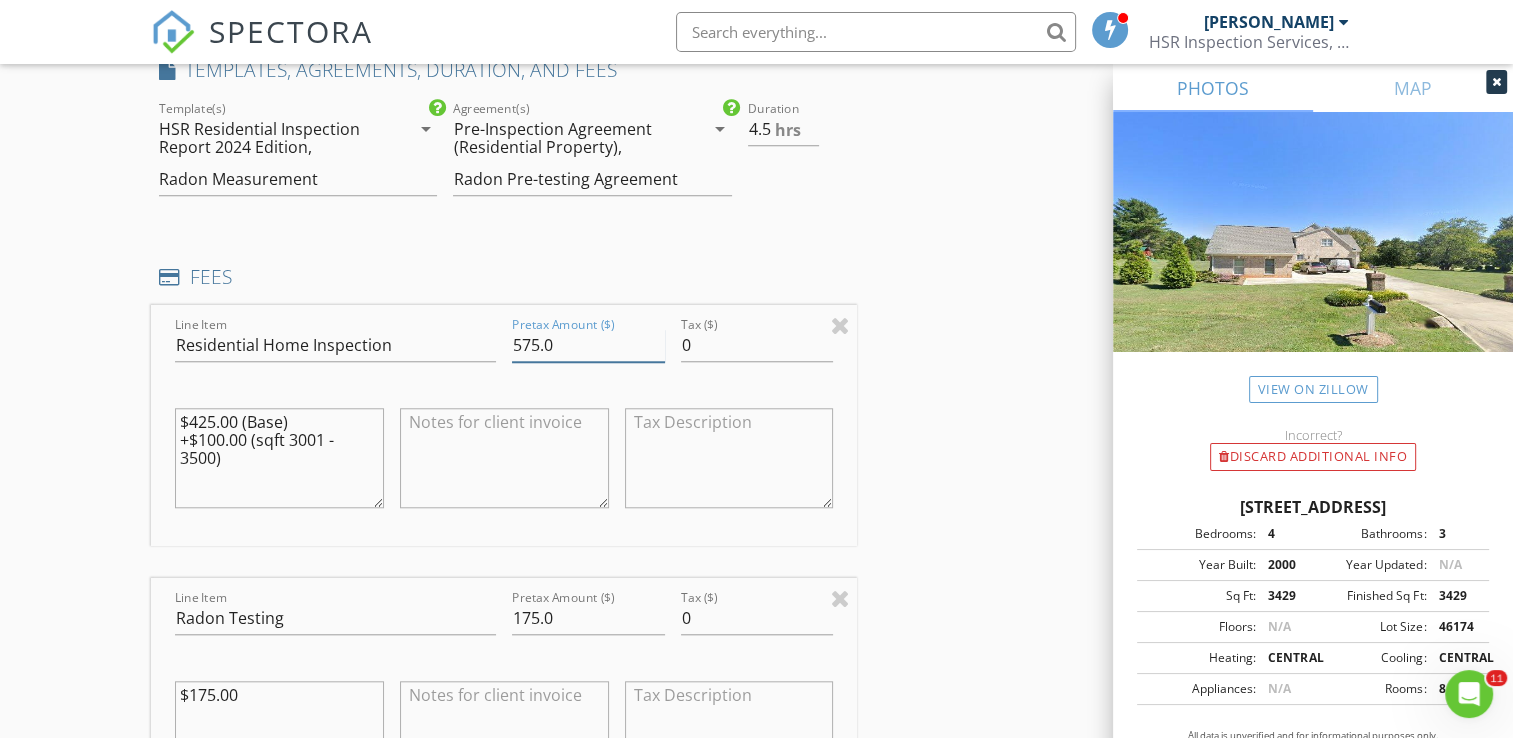 type on "575.0" 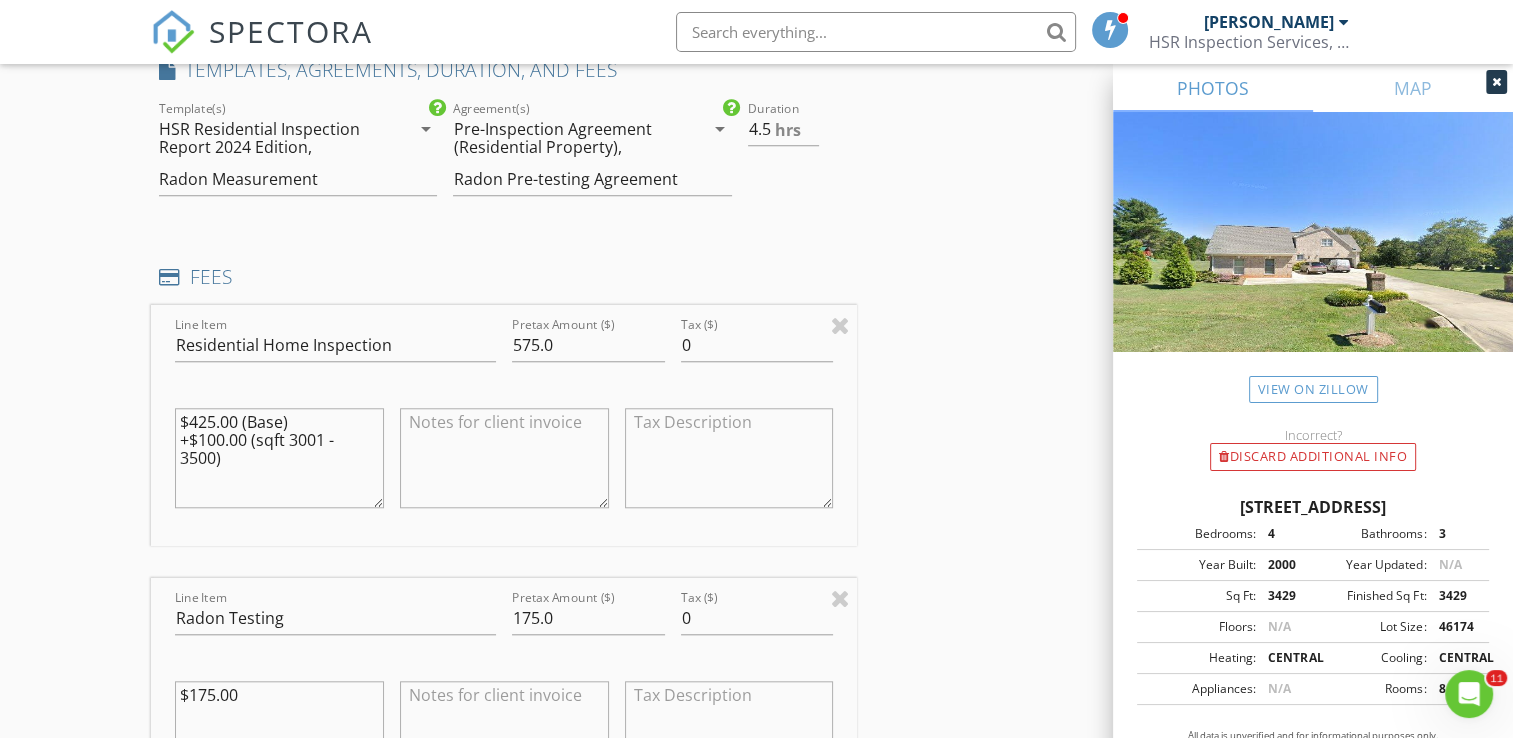 click on "$425.00 (Base)
+$100.00 (sqft 3001 - 3500)" at bounding box center [279, 458] 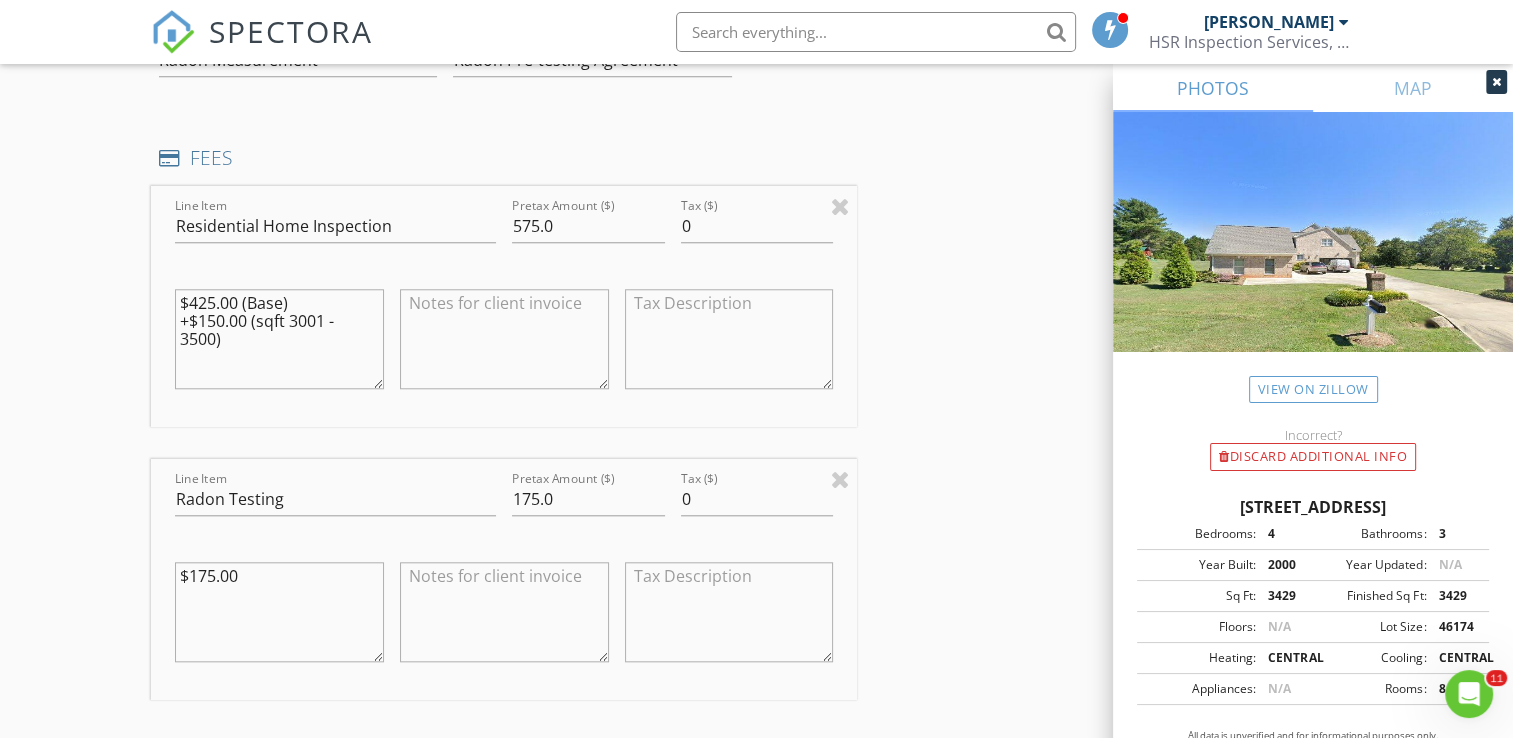 scroll, scrollTop: 1900, scrollLeft: 0, axis: vertical 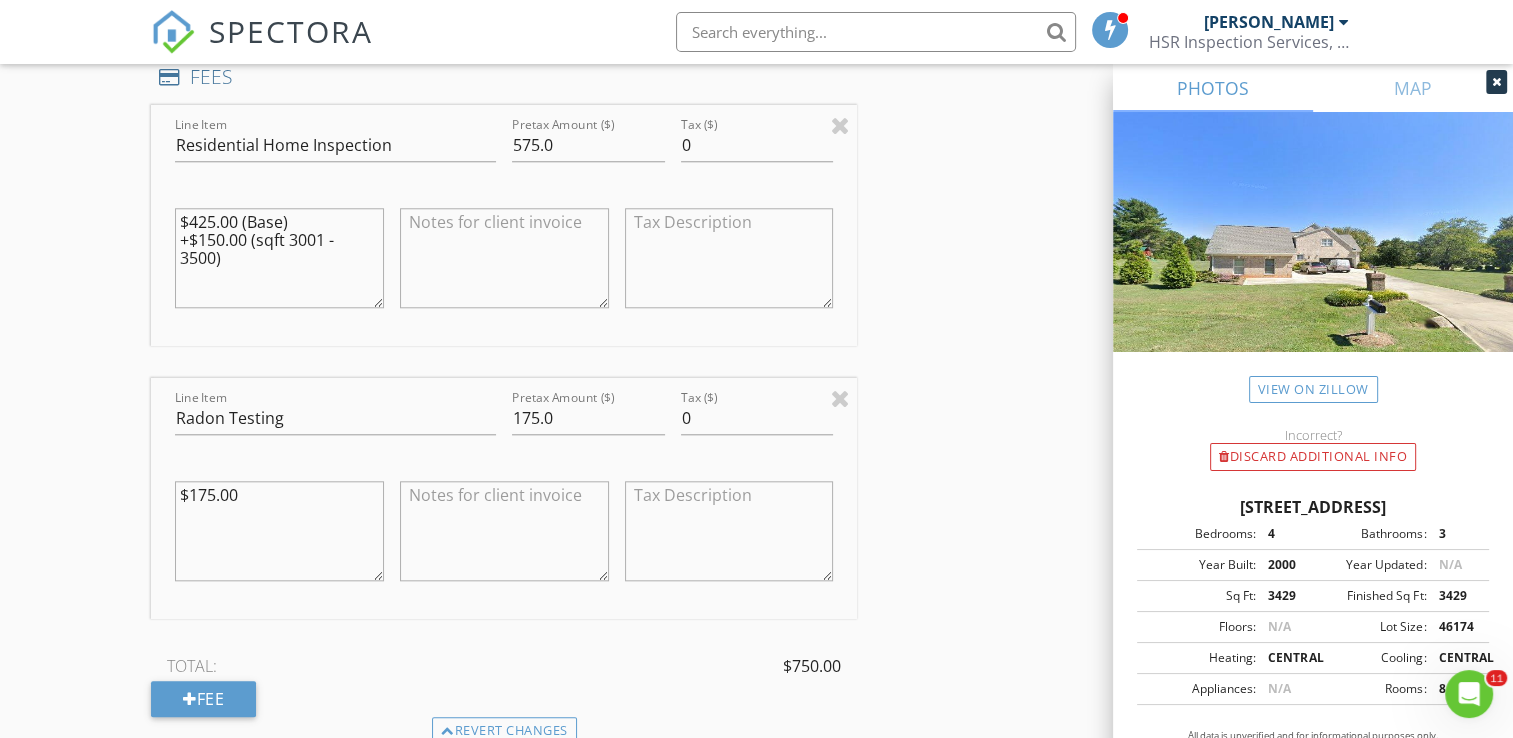 type on "$425.00 (Base)
+$150.00 (sqft 3001 - 3500)" 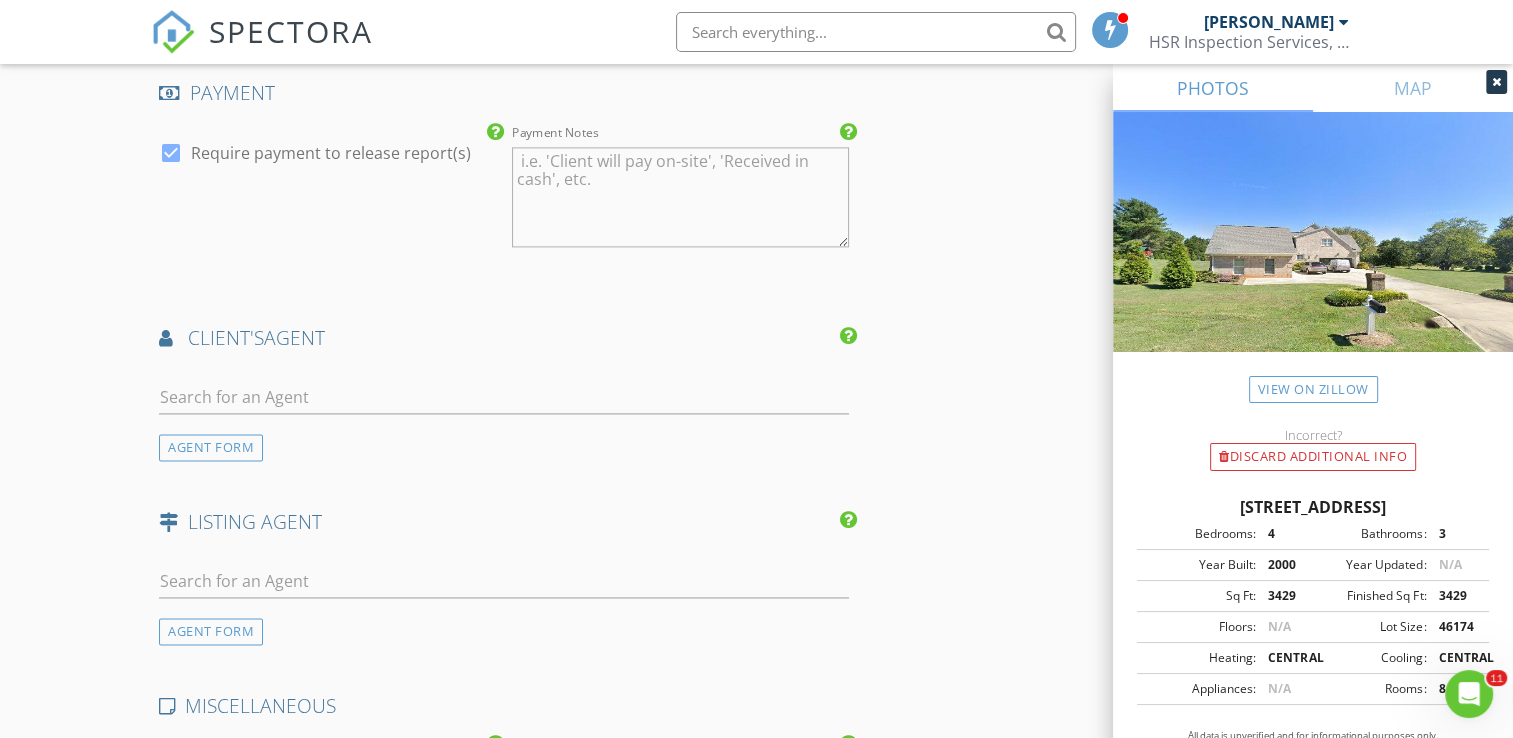 scroll, scrollTop: 2800, scrollLeft: 0, axis: vertical 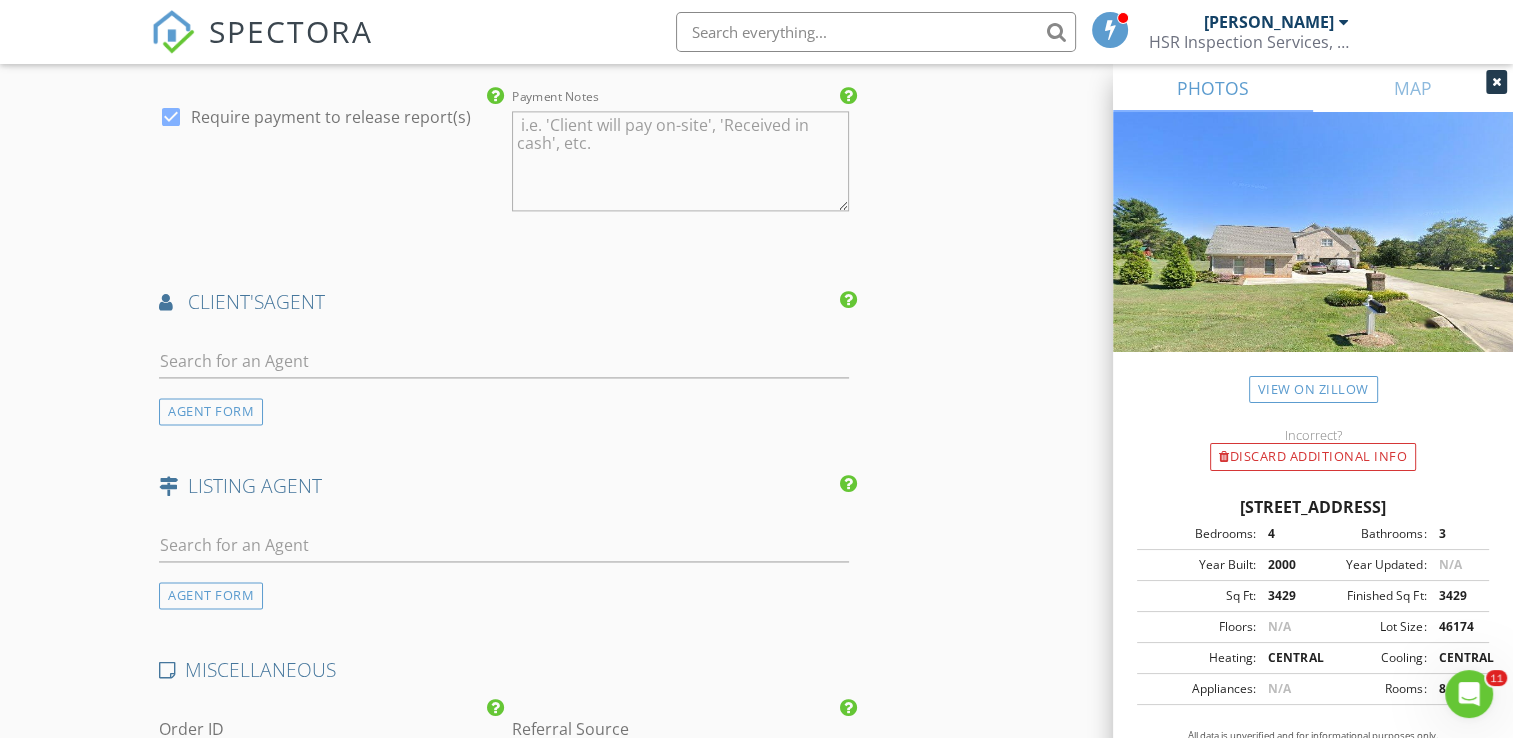 type on "52-hour testing period" 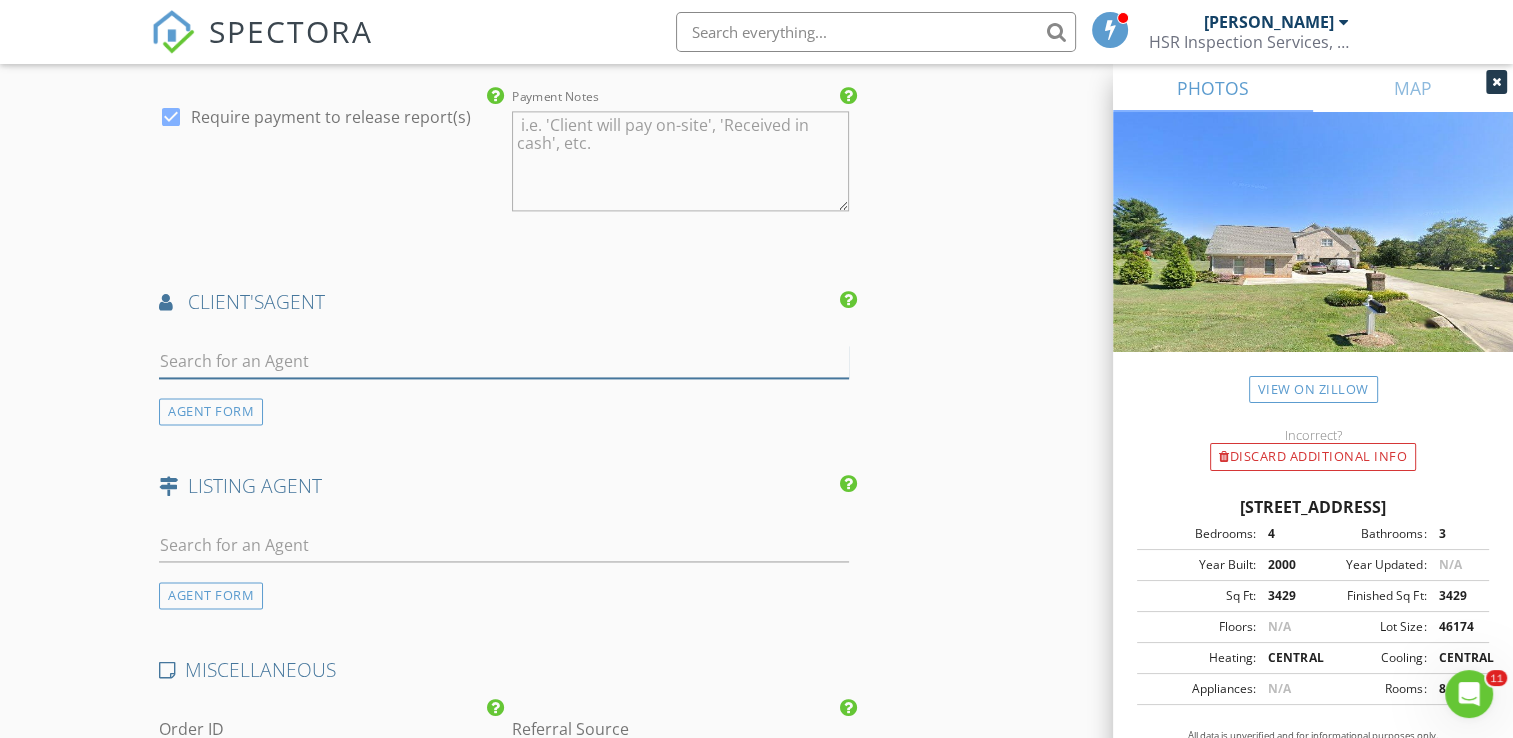 click at bounding box center [504, 361] 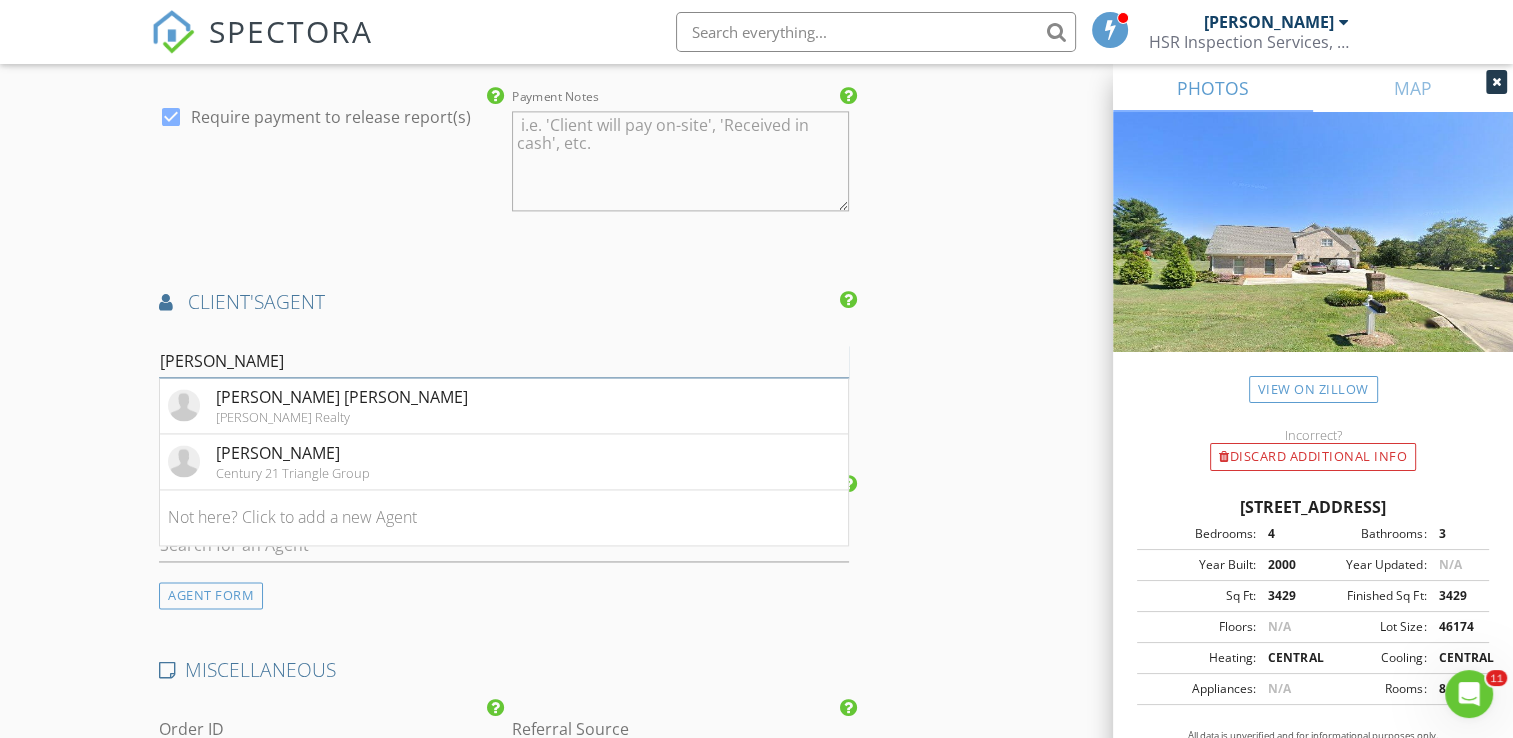 type on "leigh" 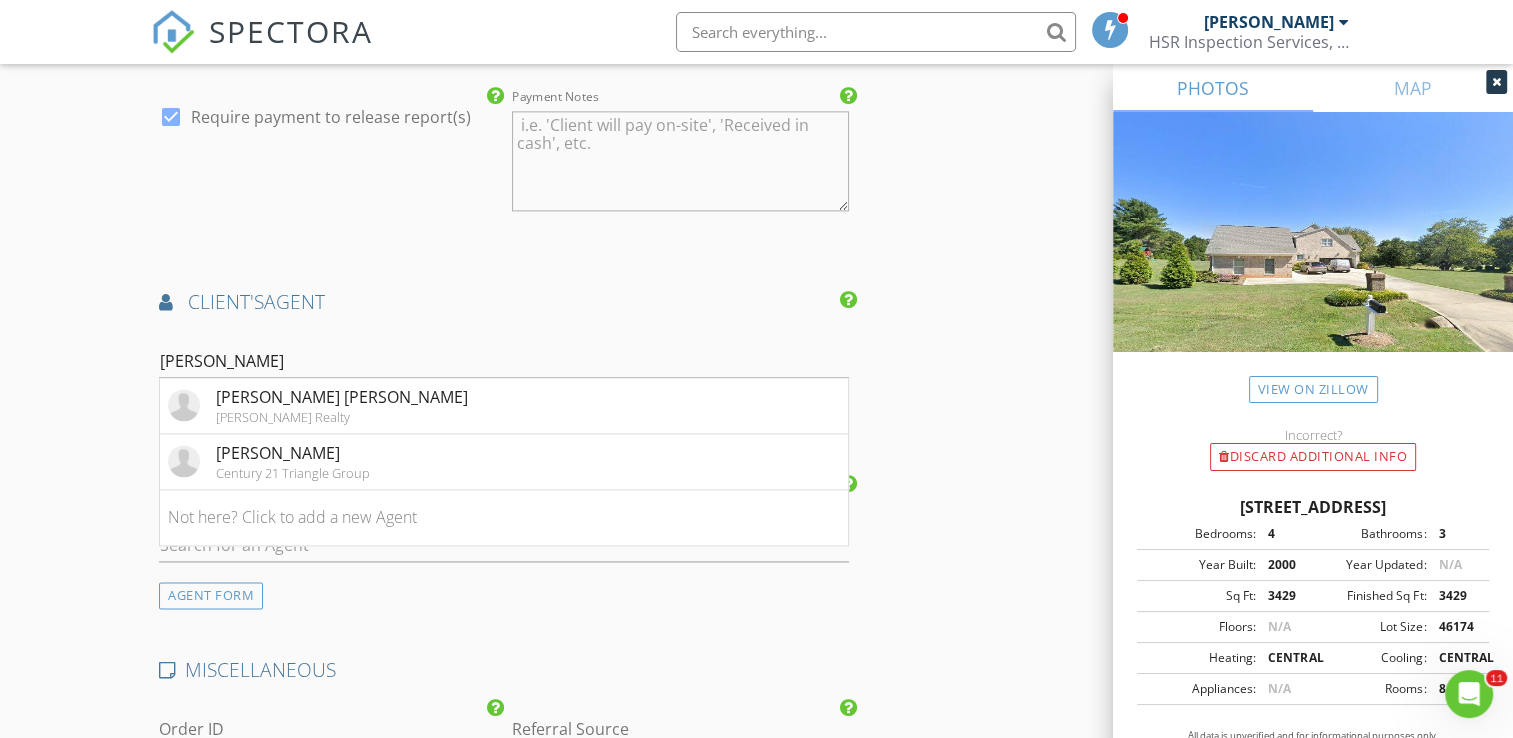click on "New Inspection
Click here to use the New Order Form
INSPECTOR(S)
check_box   Haslin Rogers   PRIMARY   Haslin Rogers arrow_drop_down   check_box_outline_blank Haslin Rogers specifically requested
Date/Time
07/14/2025 9:00 AM
Location
Address Search       Address 2664 Millbrook Ct   Unit   City Haw River   State NC   Zip 27258   County Alamance     Square Feet 3152   Year Built 2000   Foundation Crawlspace arrow_drop_down     Haslin Rogers     45.3 miles     (an hour)
client
check_box Enable Client CC email for this inspection   Client Search     check_box_outline_blank Client is a Company/Organization     First Name Bozidar & Kelli   Last Name Kurtovic   Email bokurtovic@gmail.com   CC Email kelli4kurtovic@gmail.com   Phone   Address   City   State   Zip       Notes   Private Notes
SERVICES" at bounding box center (756, -484) 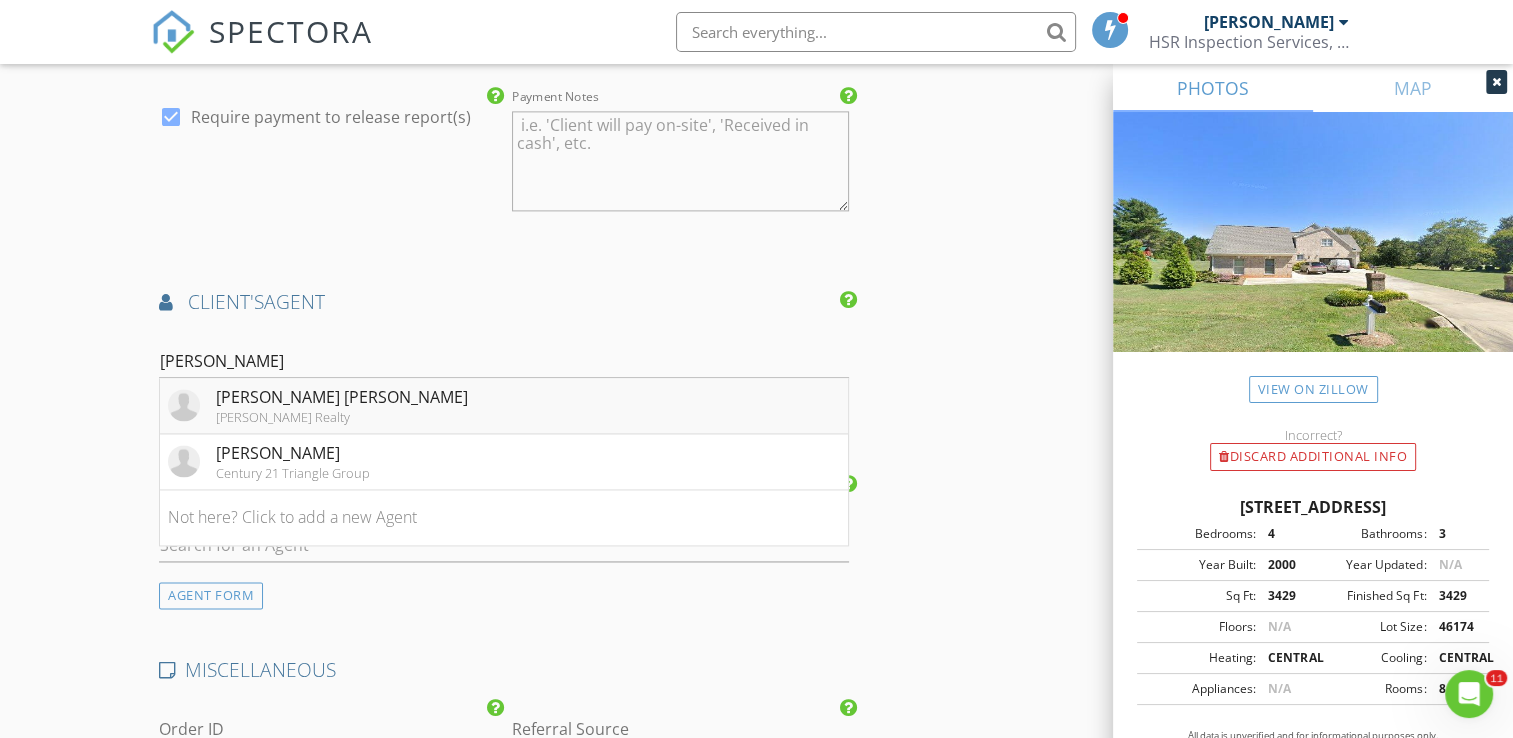 click on "[PERSON_NAME] [PERSON_NAME]" at bounding box center (342, 397) 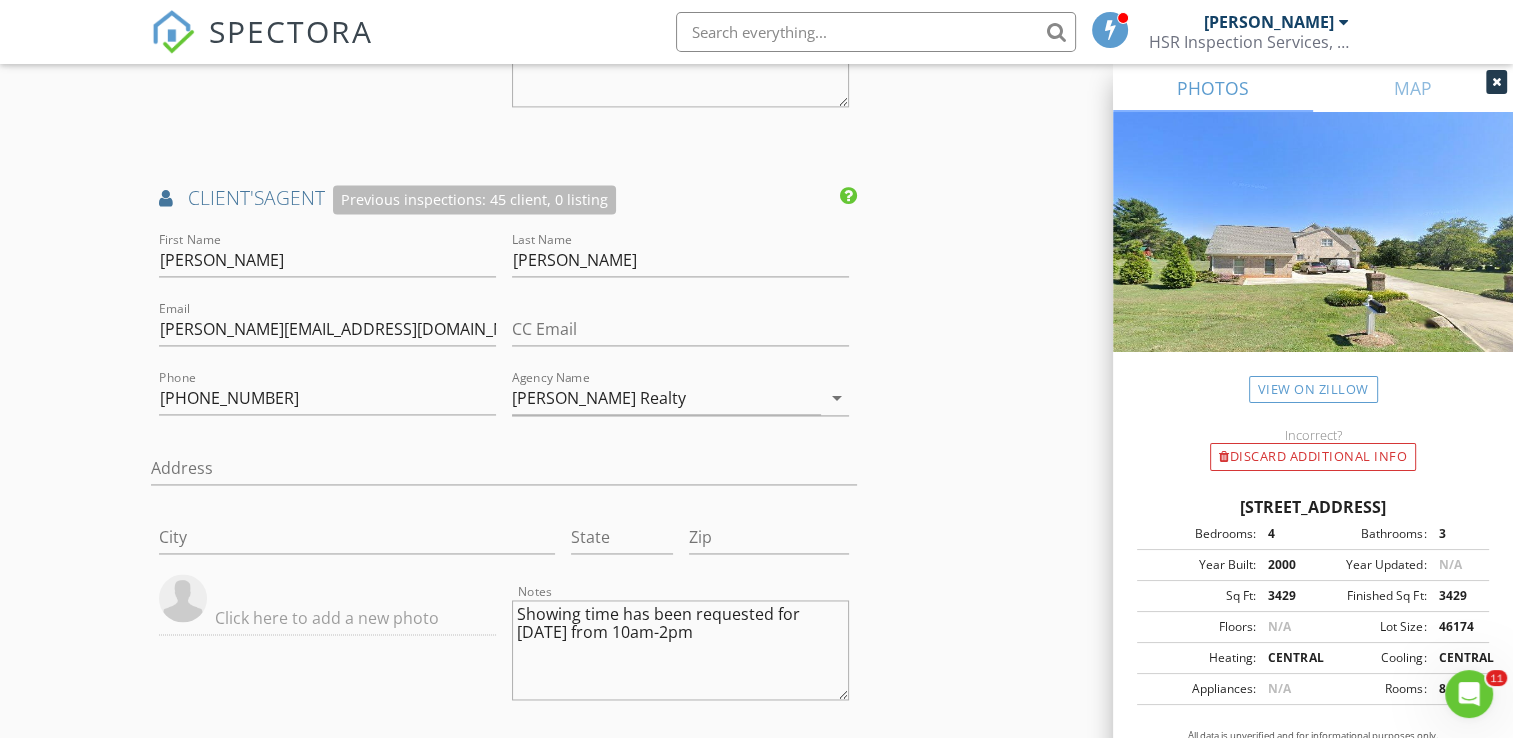 scroll, scrollTop: 3100, scrollLeft: 0, axis: vertical 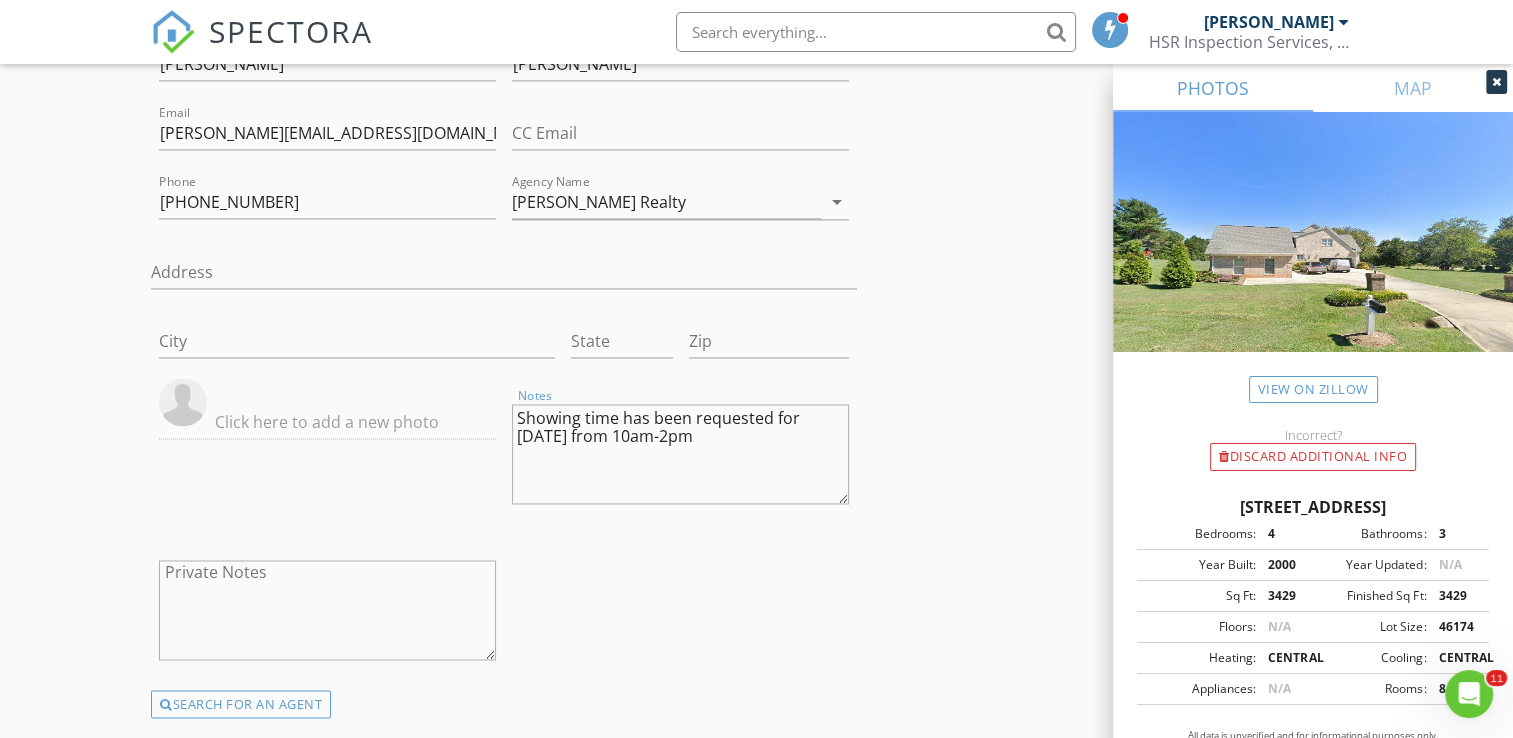 click on "Showing time has been requested for Thursday 5/29 from 10am-2pm" at bounding box center (680, 454) 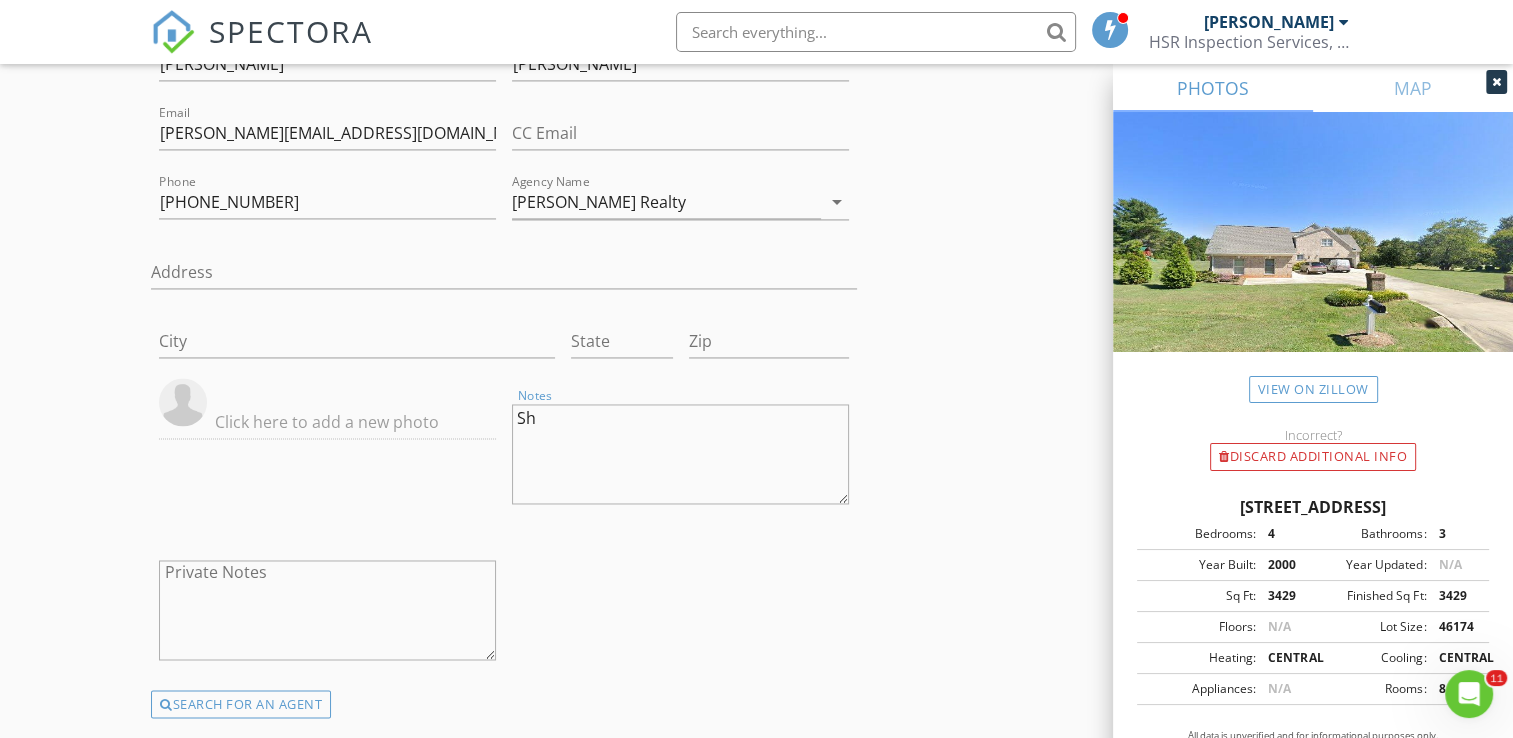 type on "S" 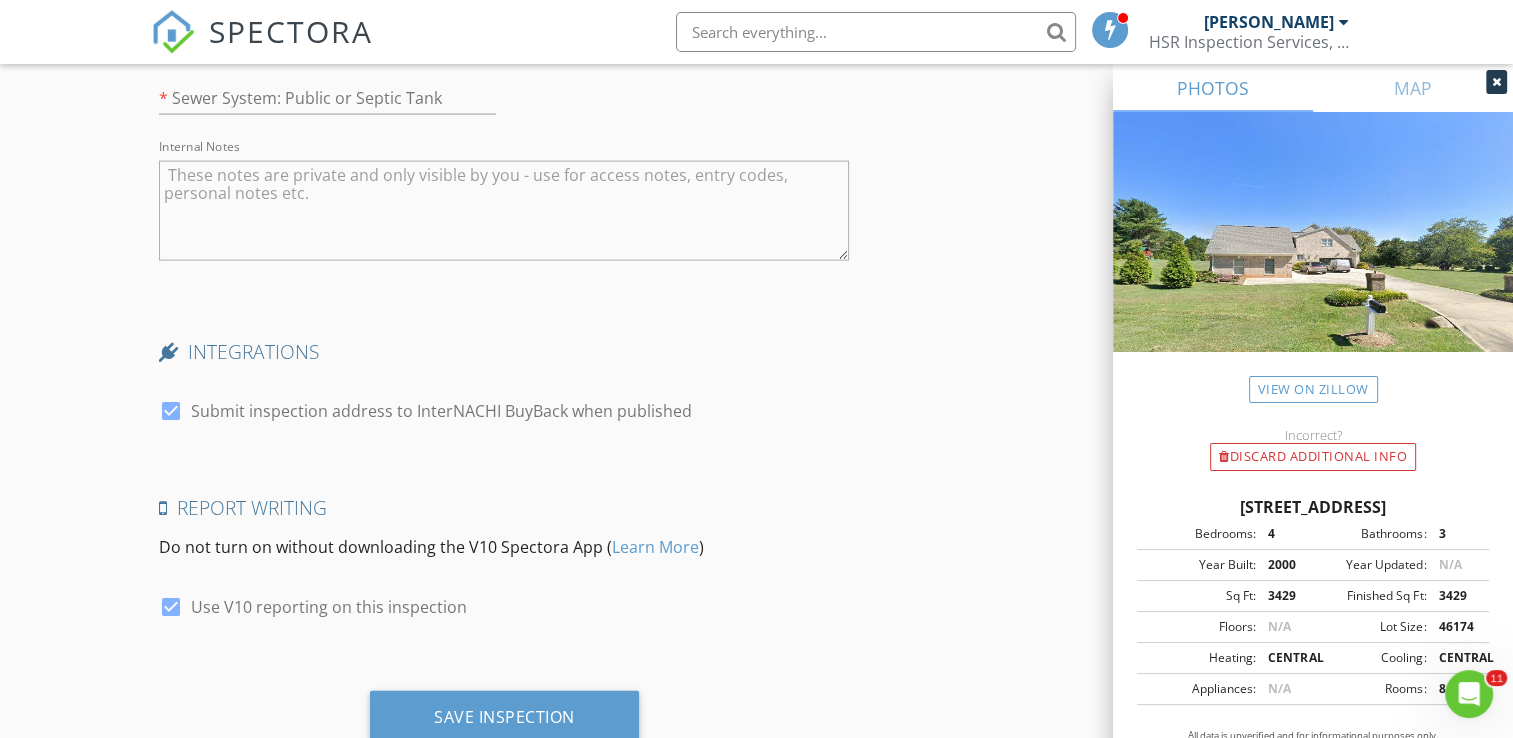 scroll, scrollTop: 4200, scrollLeft: 0, axis: vertical 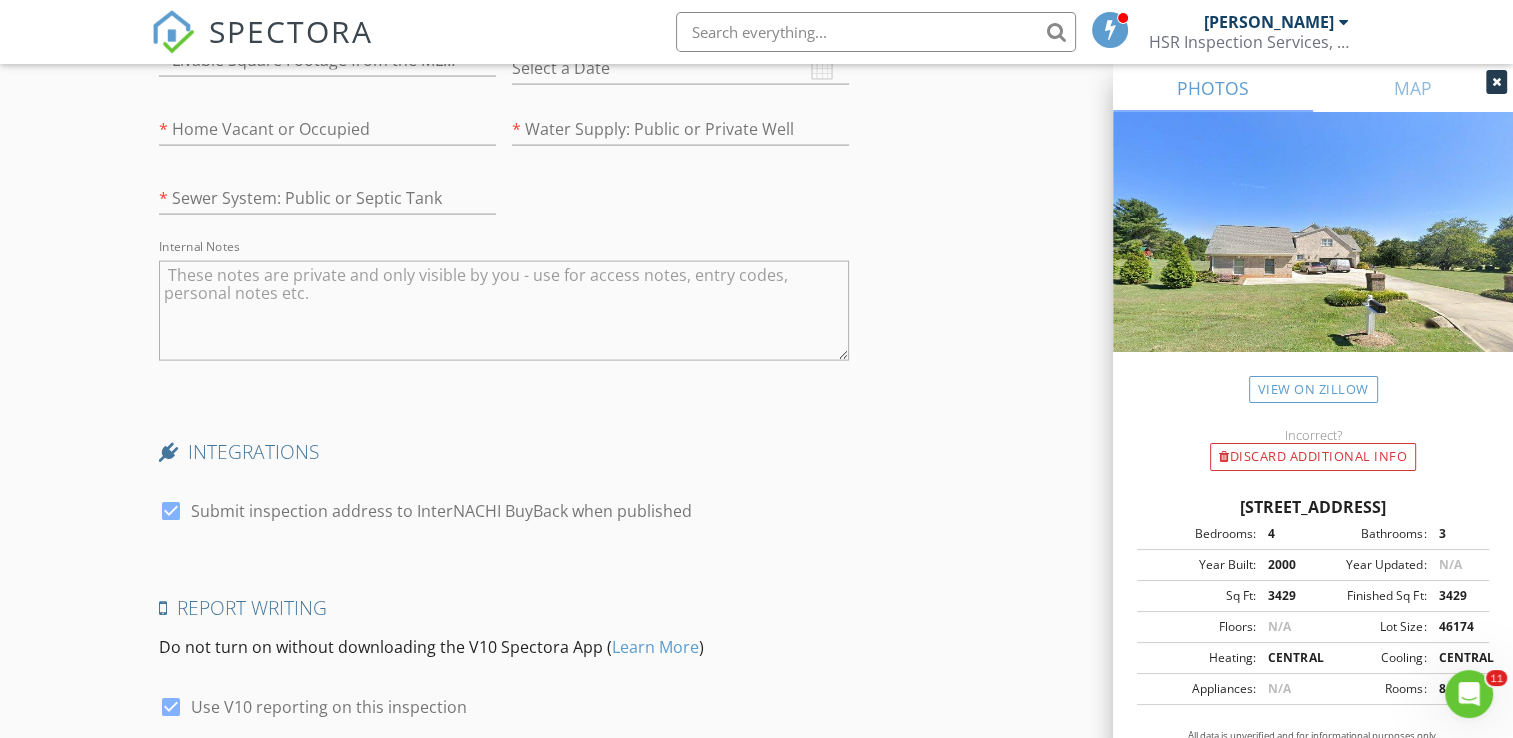 type on "Listing agent providing access code, please forward prior to the inspection." 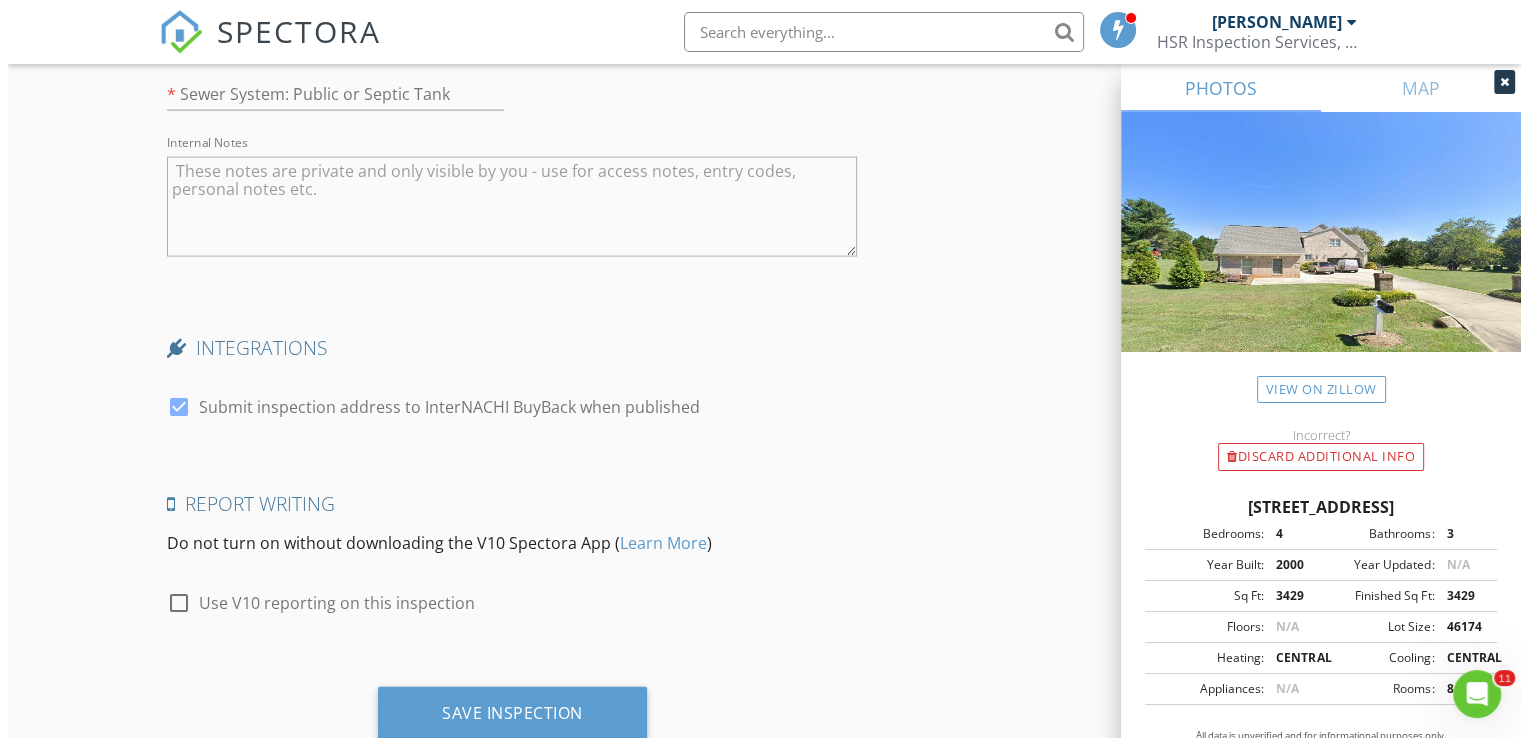 scroll, scrollTop: 4360, scrollLeft: 0, axis: vertical 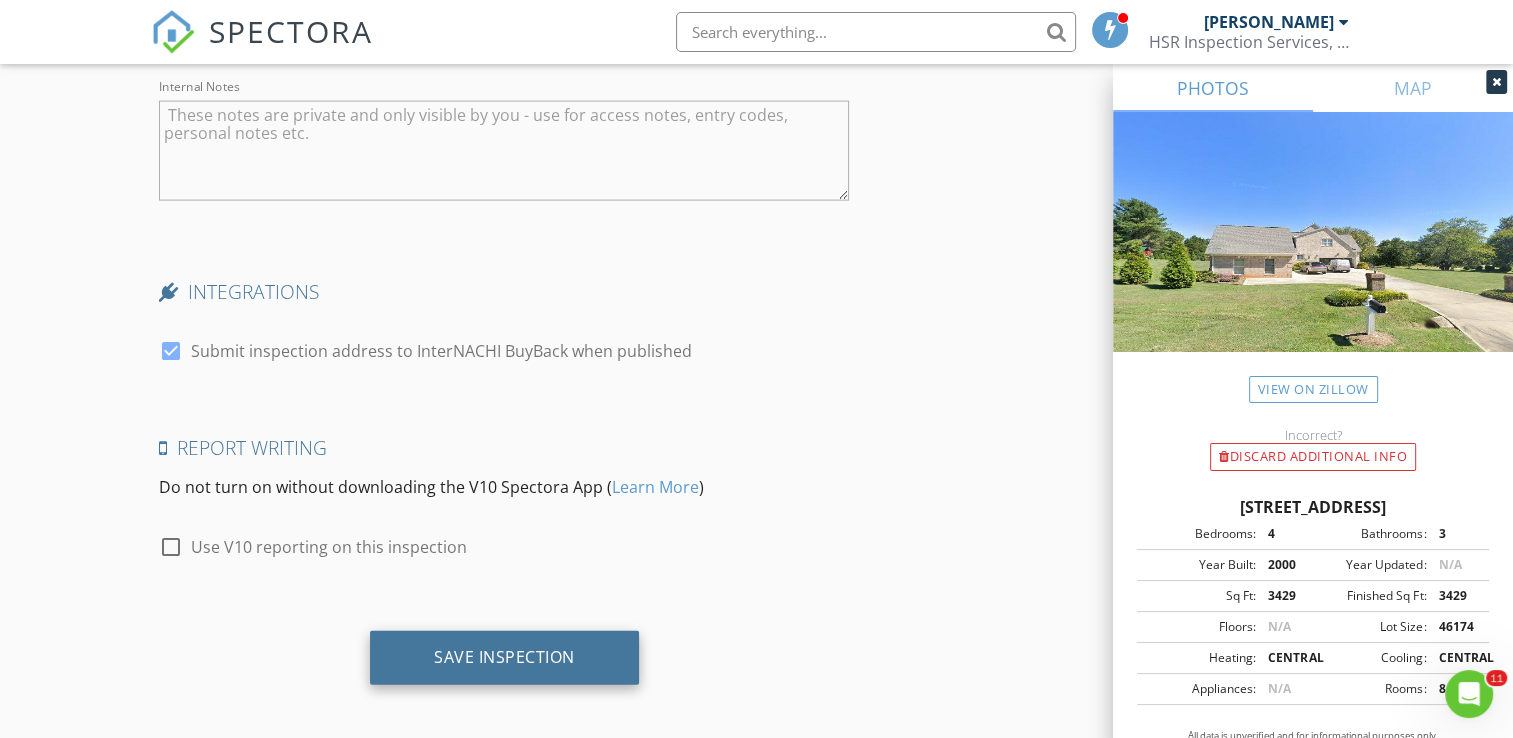 click on "Save Inspection" at bounding box center (504, 658) 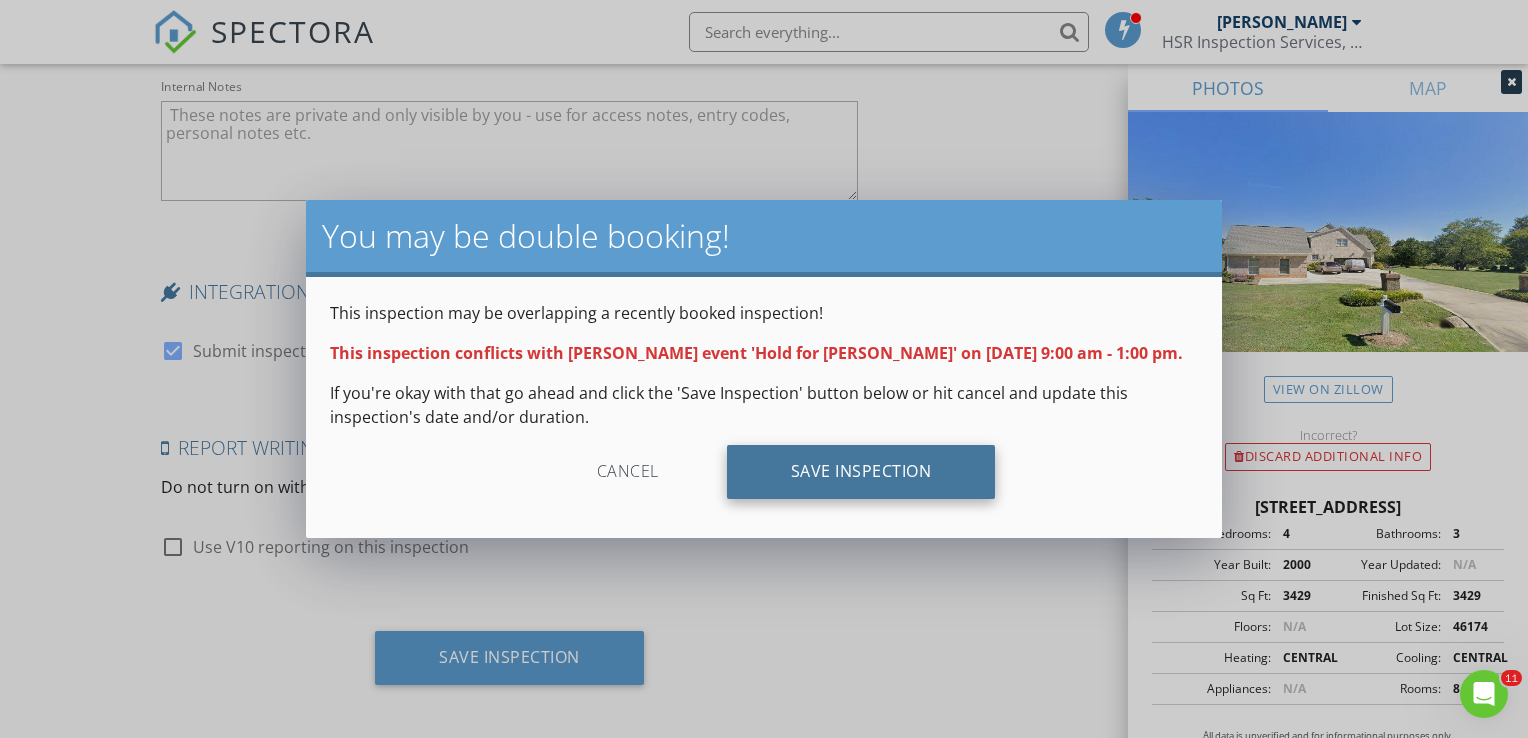 click on "Save Inspection" at bounding box center (861, 472) 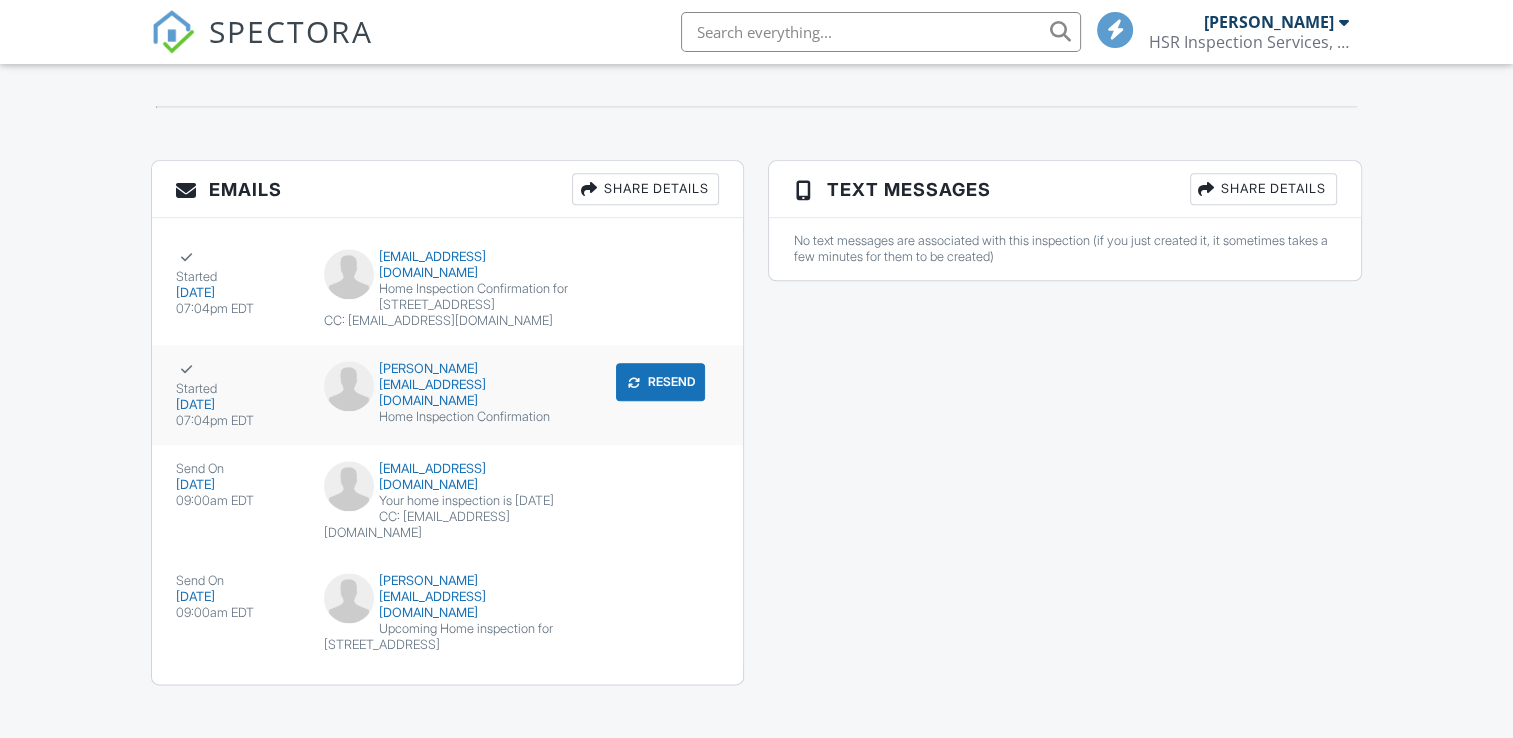 scroll, scrollTop: 2312, scrollLeft: 0, axis: vertical 